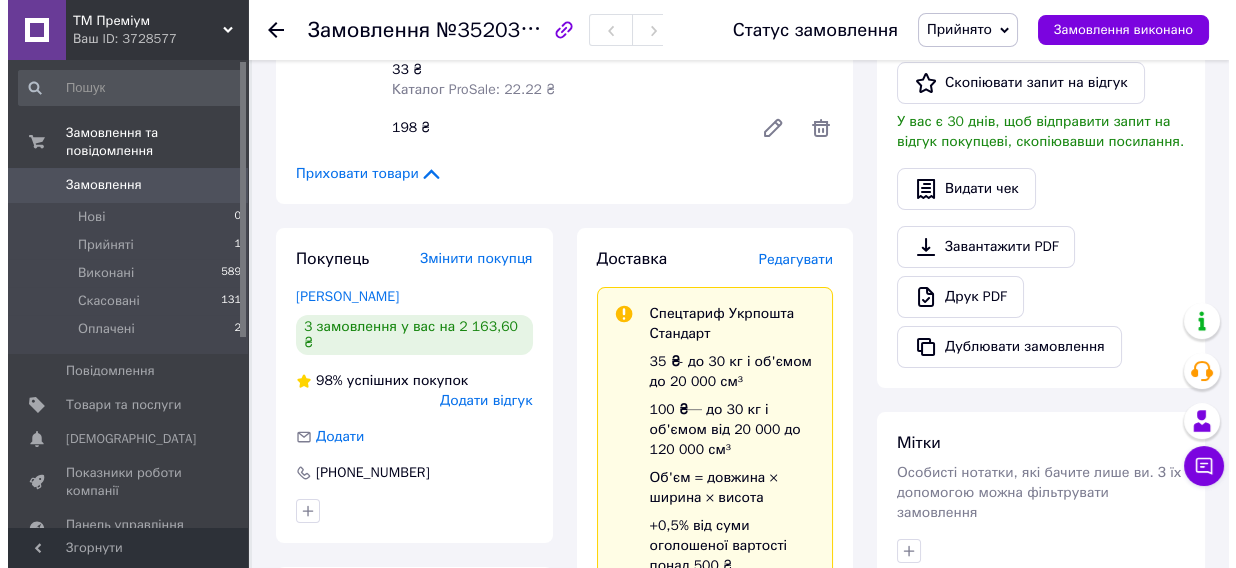 scroll, scrollTop: 606, scrollLeft: 0, axis: vertical 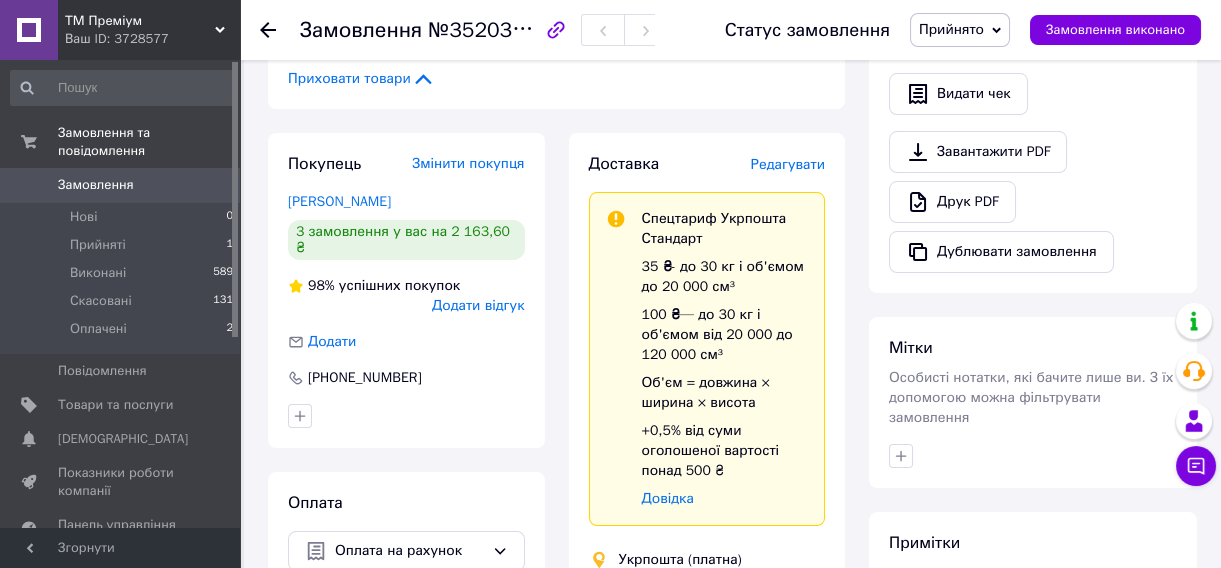 click on "Редагувати" at bounding box center (788, 164) 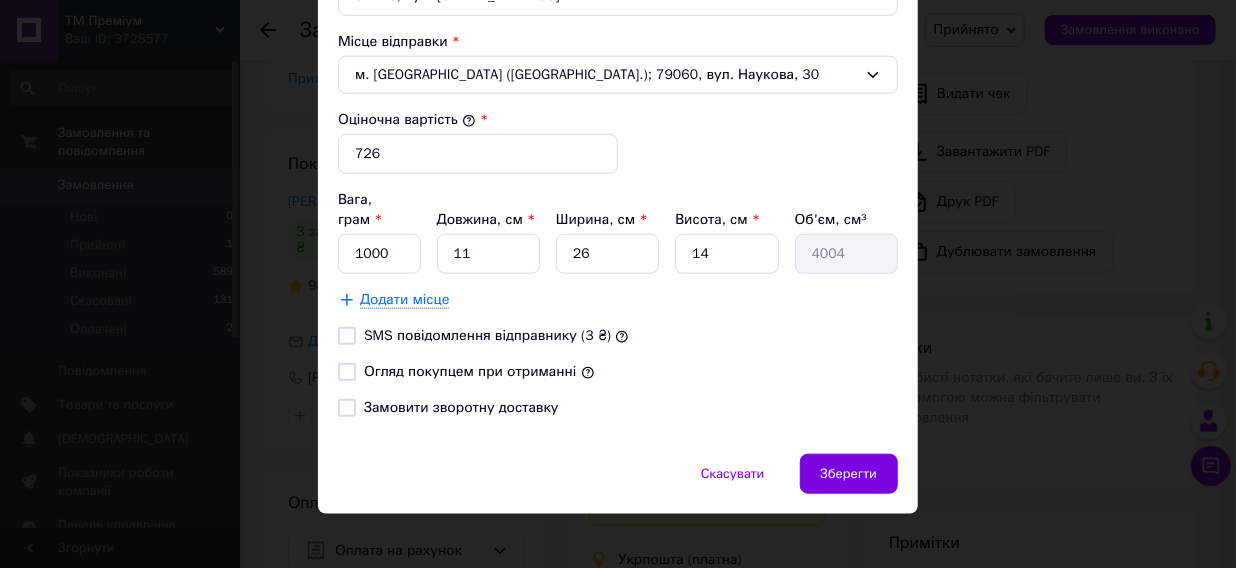 scroll, scrollTop: 786, scrollLeft: 0, axis: vertical 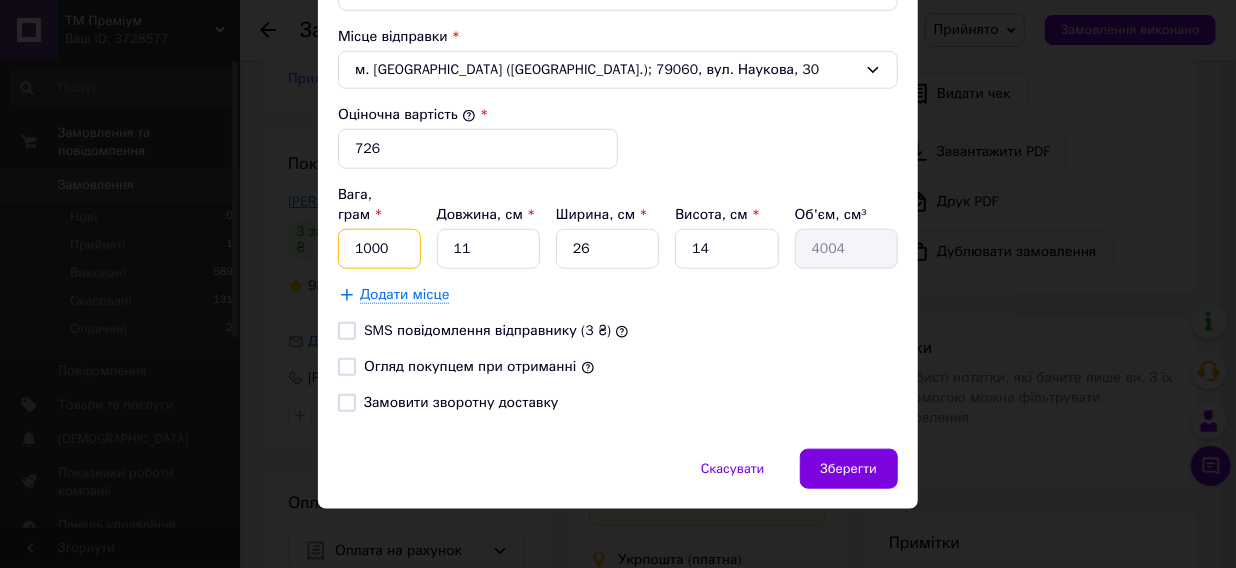 click on "× Редагування доставки Спосіб доставки Укрпошта (платна) Тариф     * Стандарт Платник   * Отримувач Прізвище отримувача   * Пєнова Ім'я отримувача   * Ольга По батькові отримувача Телефон отримувача   * +380965488037 Тип доставки     * Склад - склад Місто смт. Буялик (Одеська обл., Березівський р-н. Великобуялицька сільрада) Відділення 67240, вул. Центральна, 28А Місце відправки   * м. Львів (Львівська обл.); 79060, вул. Наукова, 30 Оціночна вартість     * 726 Вага, грам   * 1000 Довжина, см   * 11 Ширина, см   * 26 Висота, см   * 14 Об'єм, см³ 4004 Додати місце SMS повідомлення відправнику (3 ₴)" at bounding box center (618, 284) 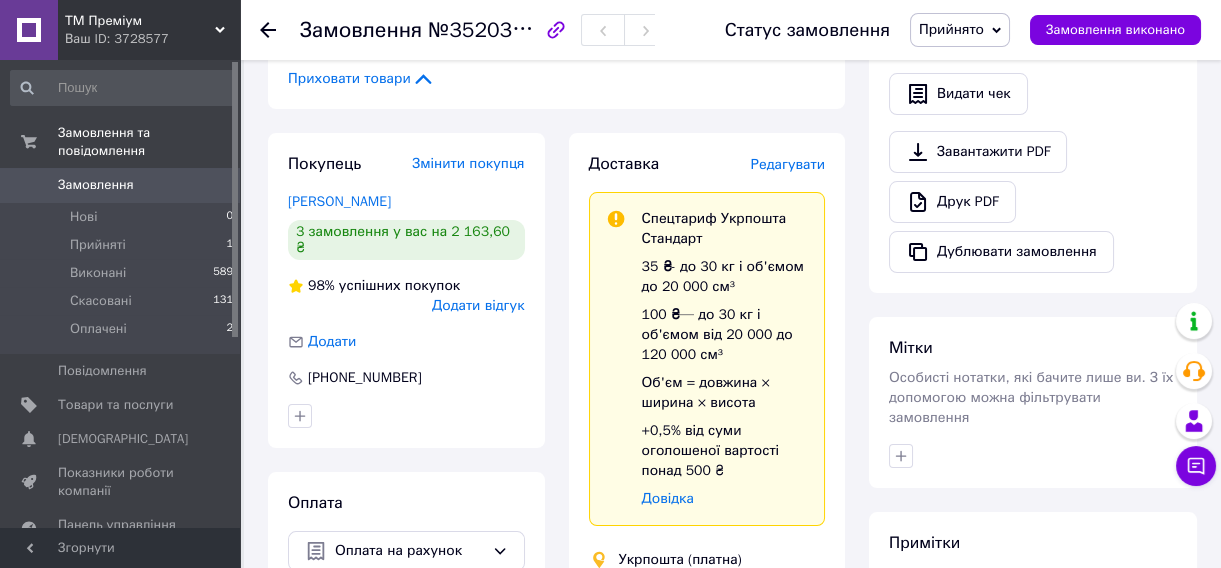 click on "Редагувати" at bounding box center (788, 164) 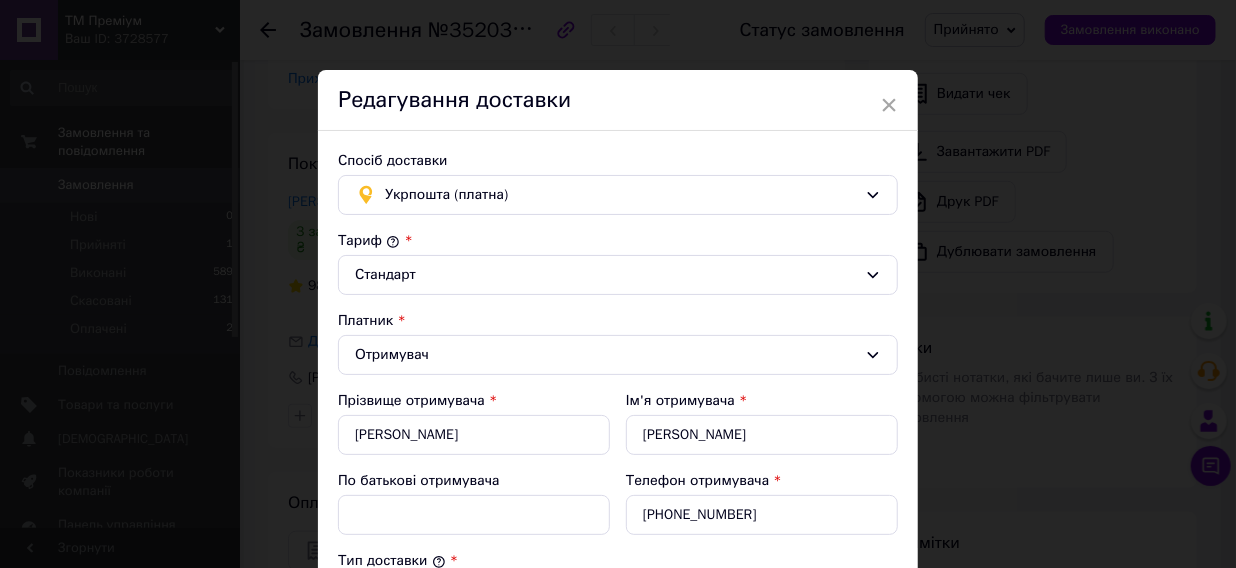 scroll, scrollTop: 606, scrollLeft: 0, axis: vertical 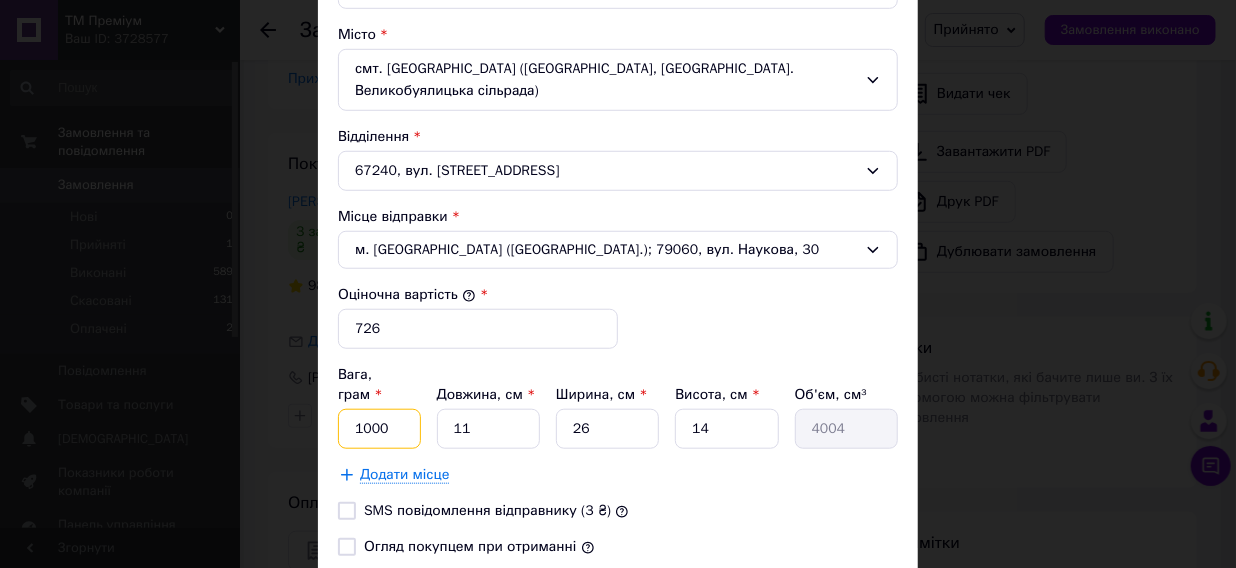 click on "1000" at bounding box center [379, 429] 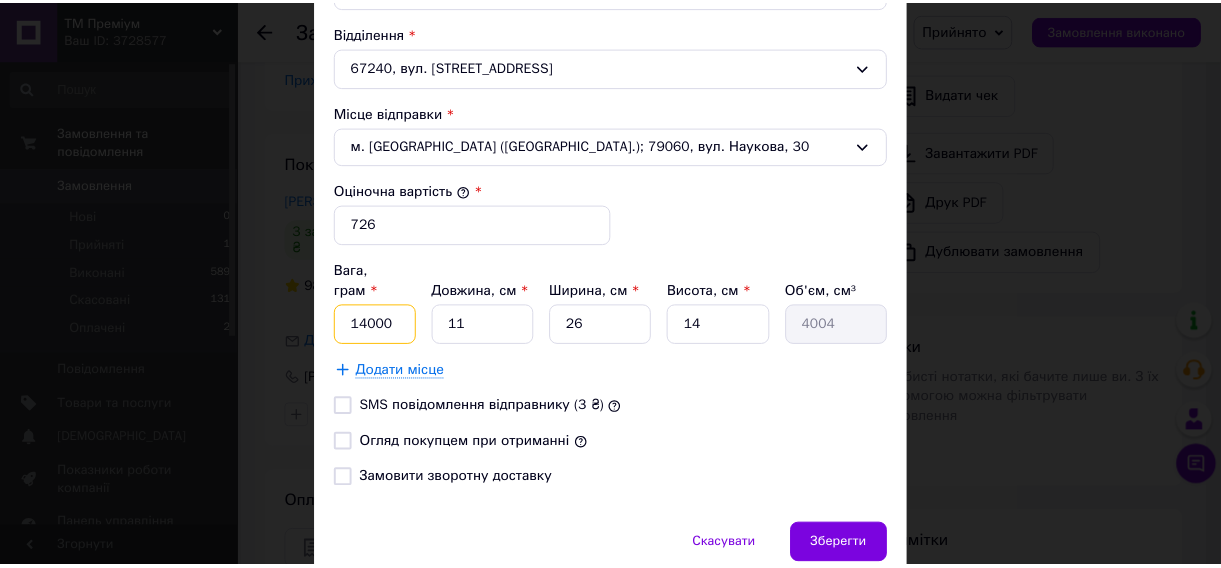 scroll, scrollTop: 786, scrollLeft: 0, axis: vertical 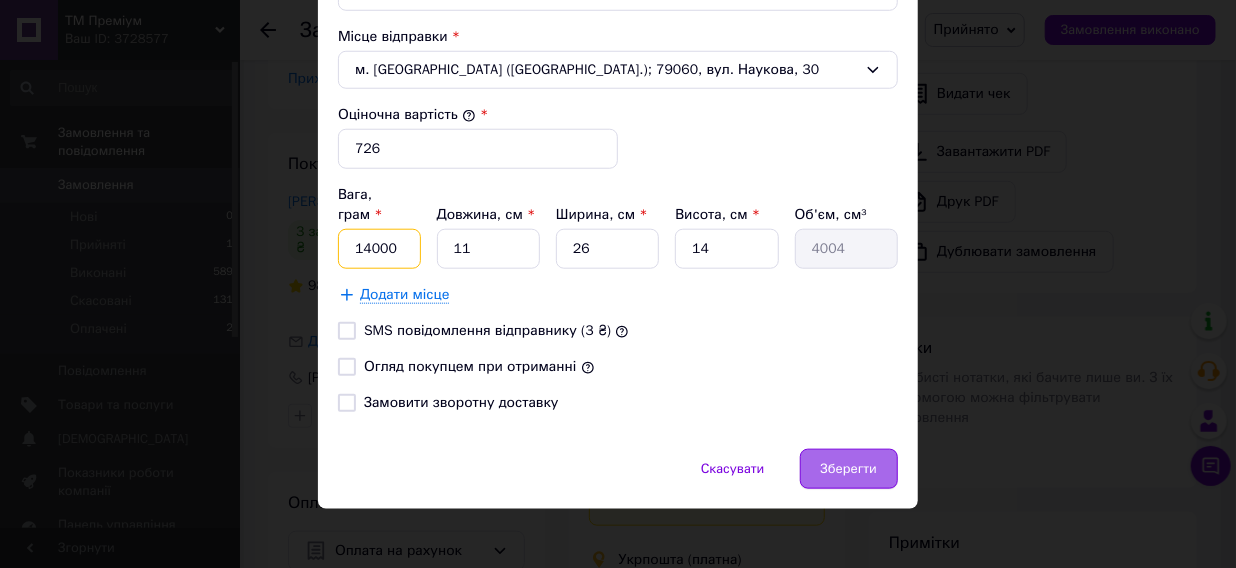 type on "14000" 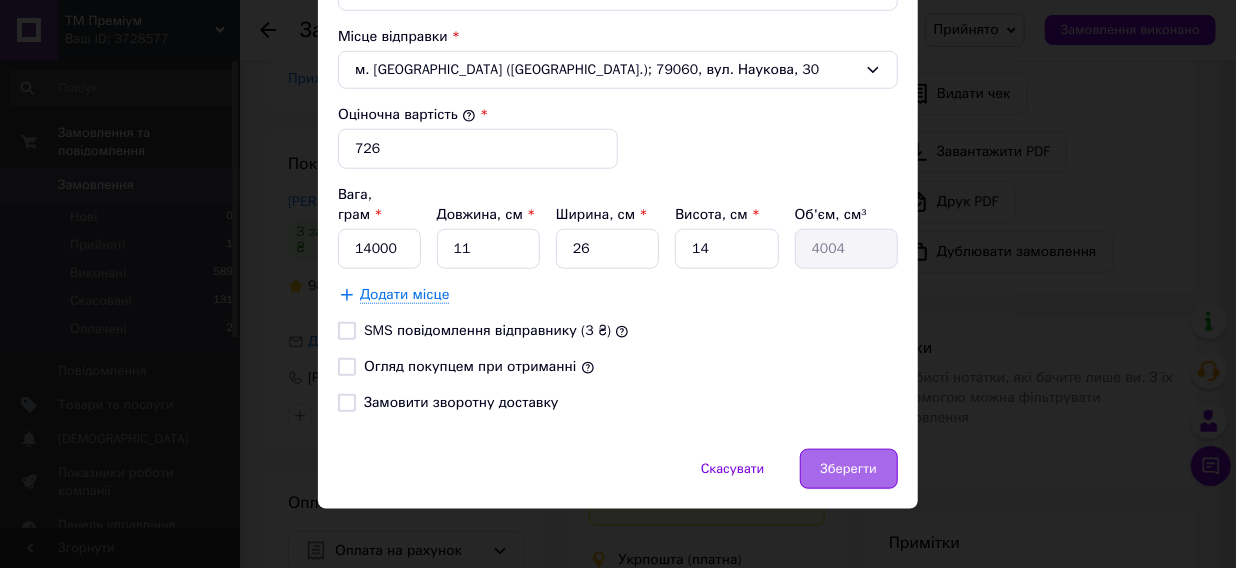 click on "Зберегти" at bounding box center [849, 469] 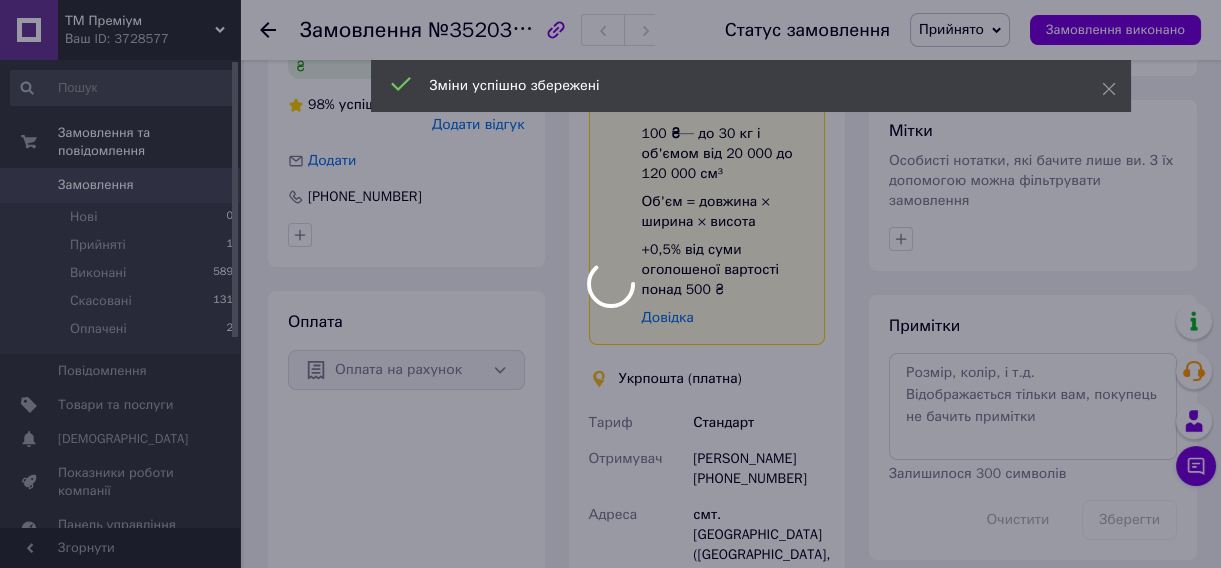 scroll, scrollTop: 1060, scrollLeft: 0, axis: vertical 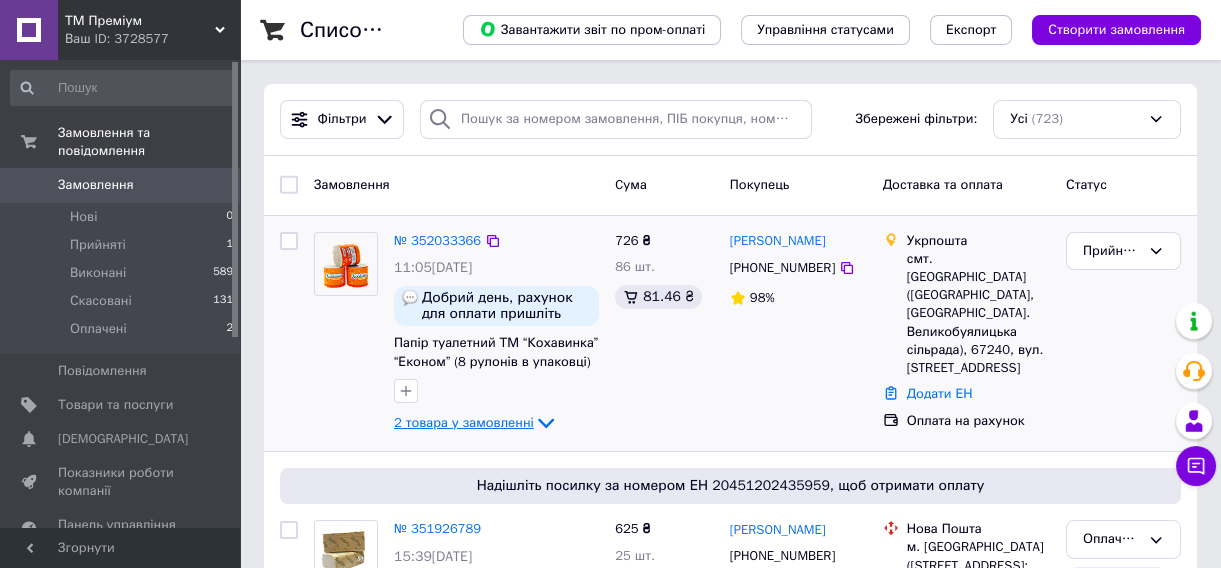 click 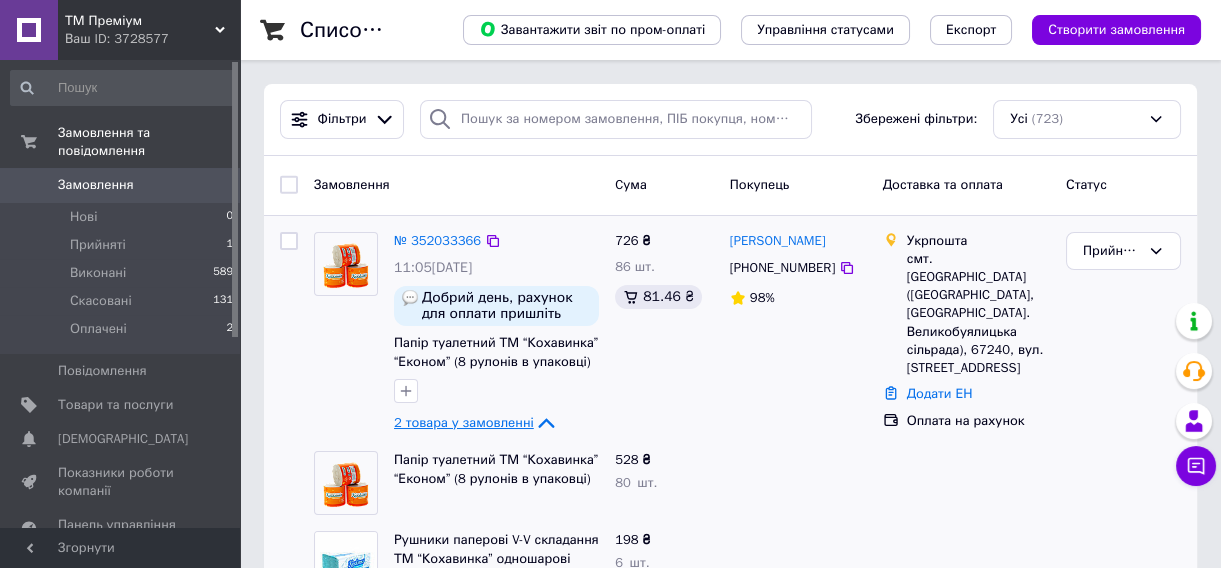 click on "Збережені фільтри:" at bounding box center [916, 119] 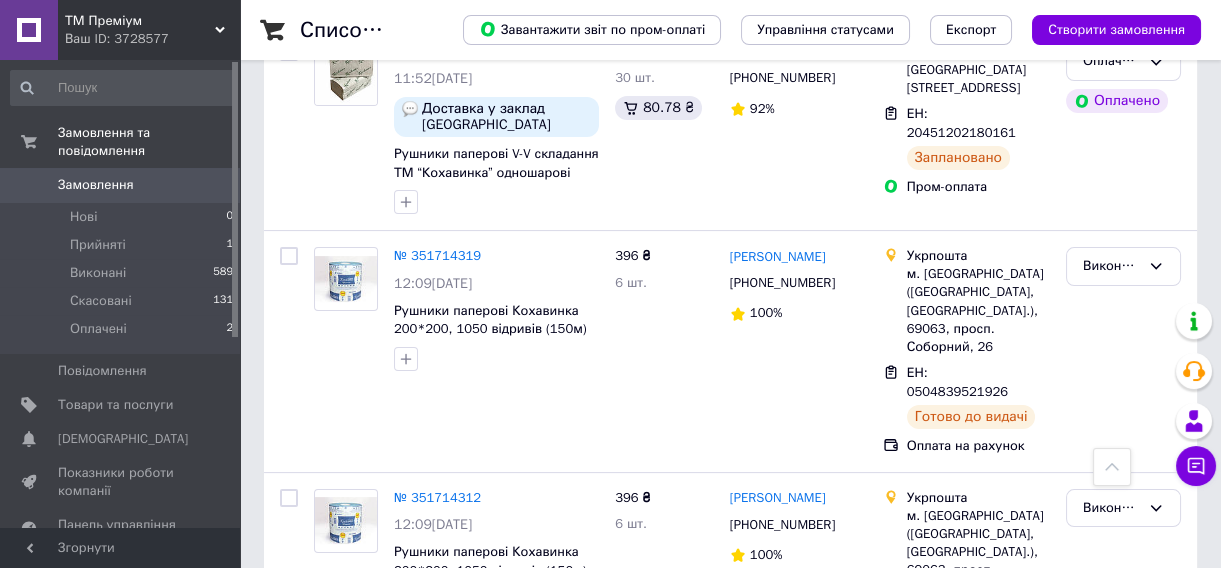 scroll, scrollTop: 0, scrollLeft: 0, axis: both 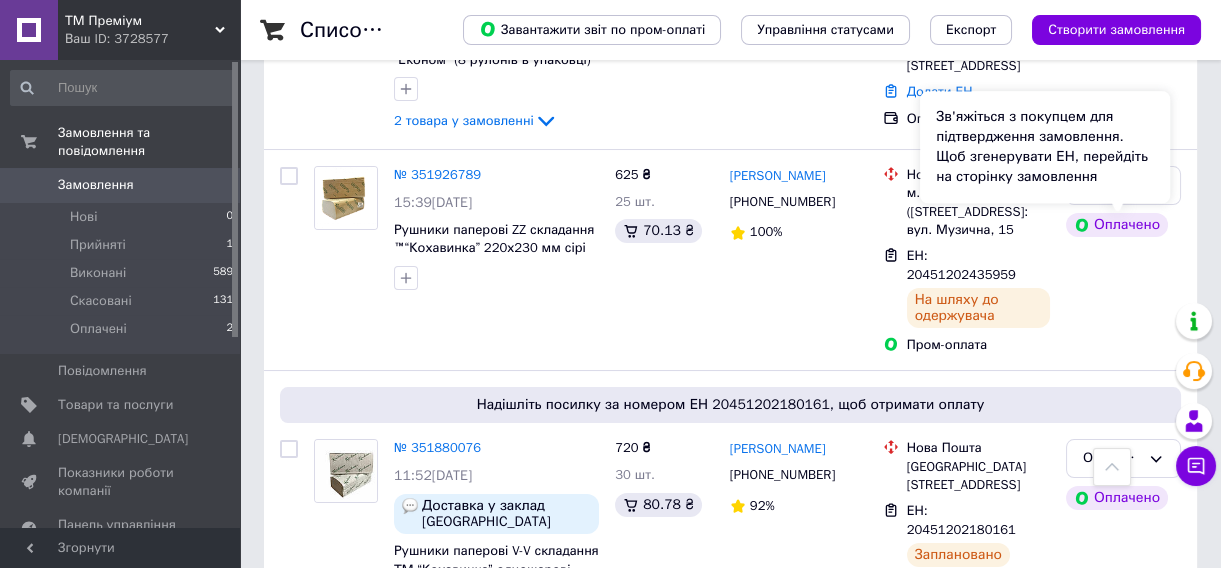 click on "Зв'яжіться з покупцем для підтвердження замовлення.
Щоб згенерувати ЕН, перейдіть на сторінку замовлення" at bounding box center [1045, 147] 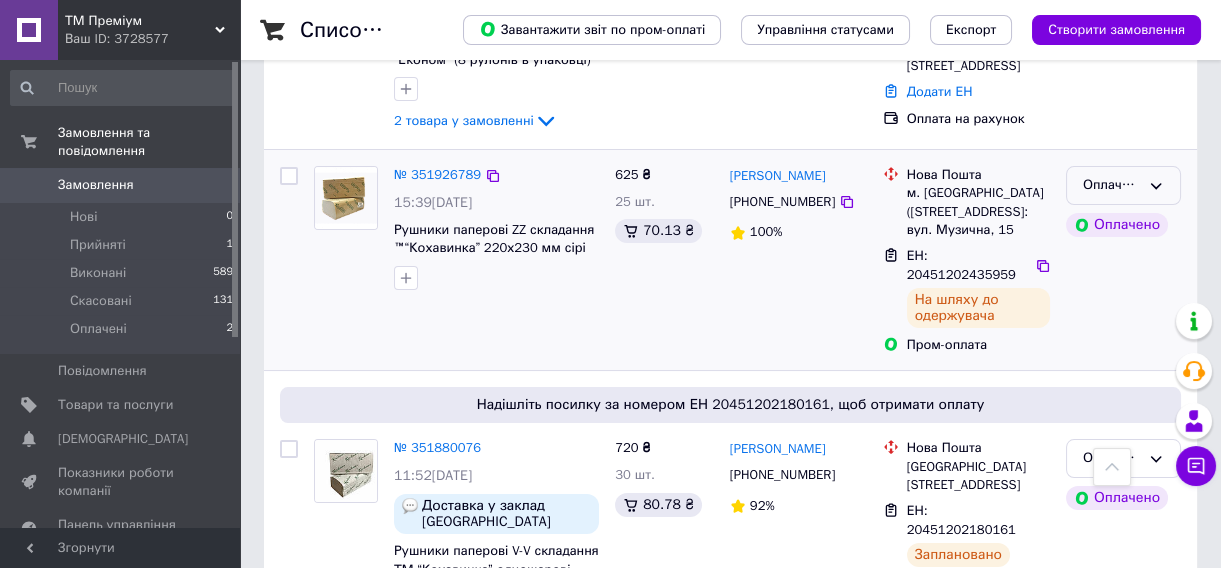 click 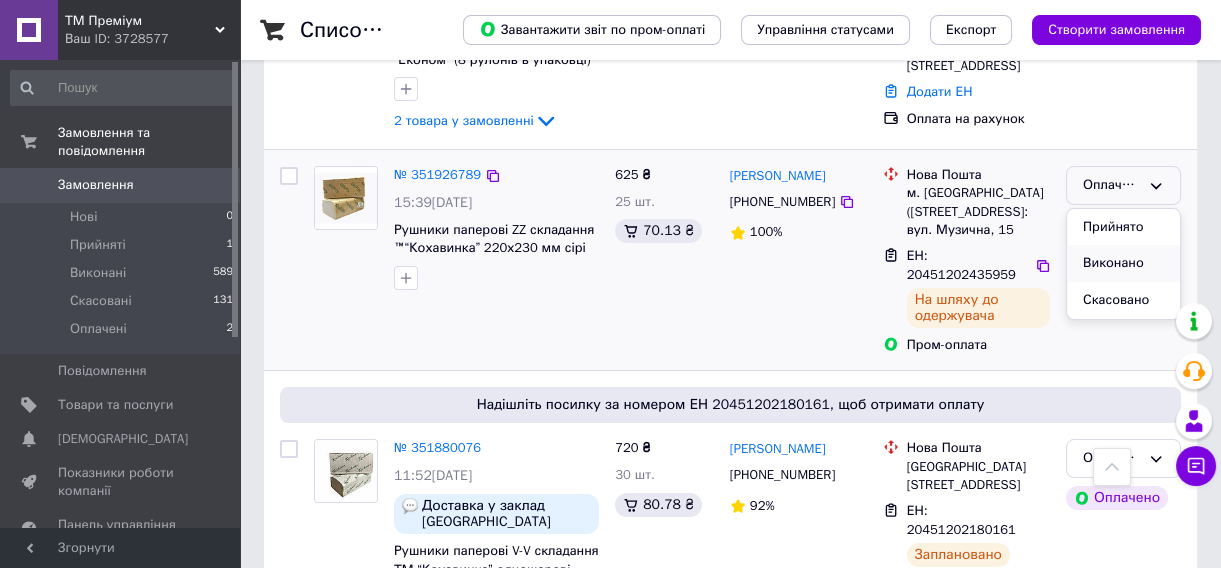 click on "Виконано" at bounding box center [1123, 263] 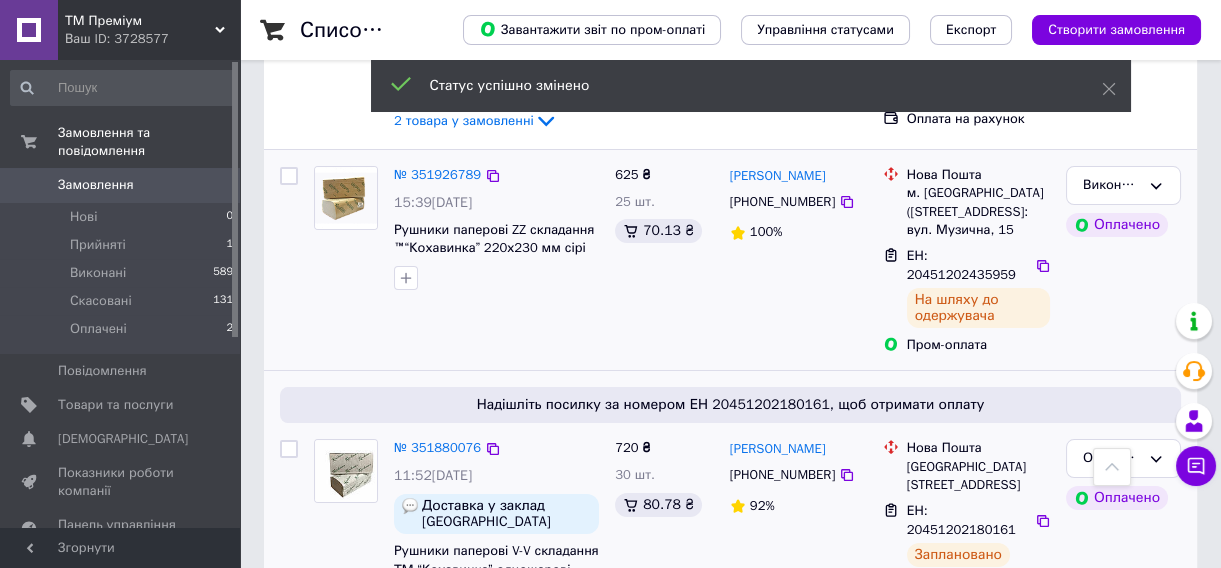 scroll, scrollTop: 454, scrollLeft: 0, axis: vertical 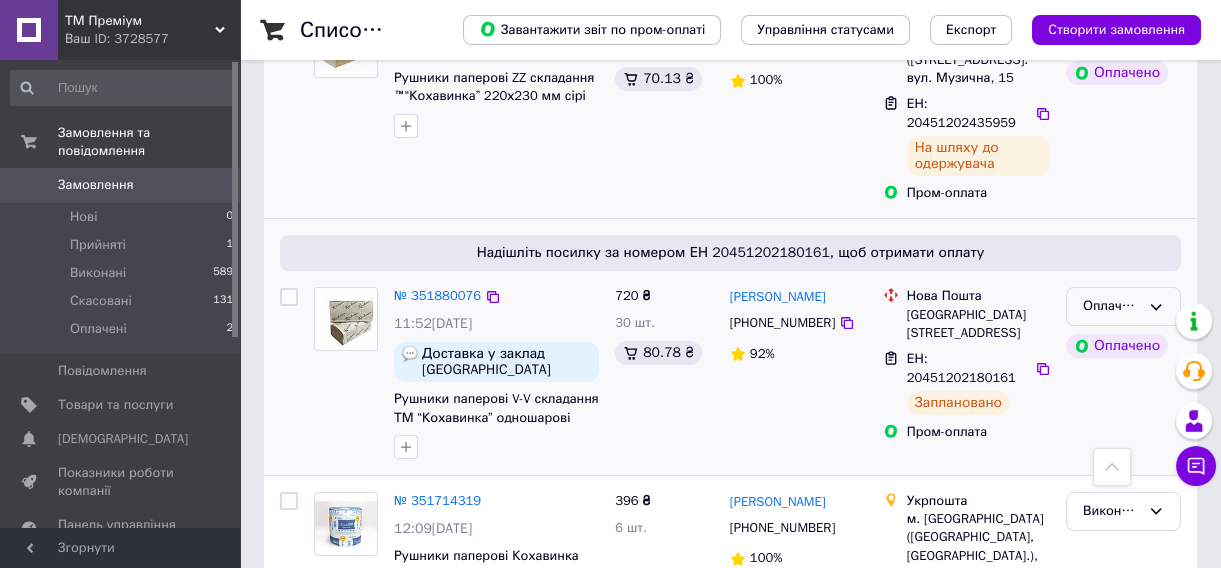 click on "Оплачено" at bounding box center [1123, 306] 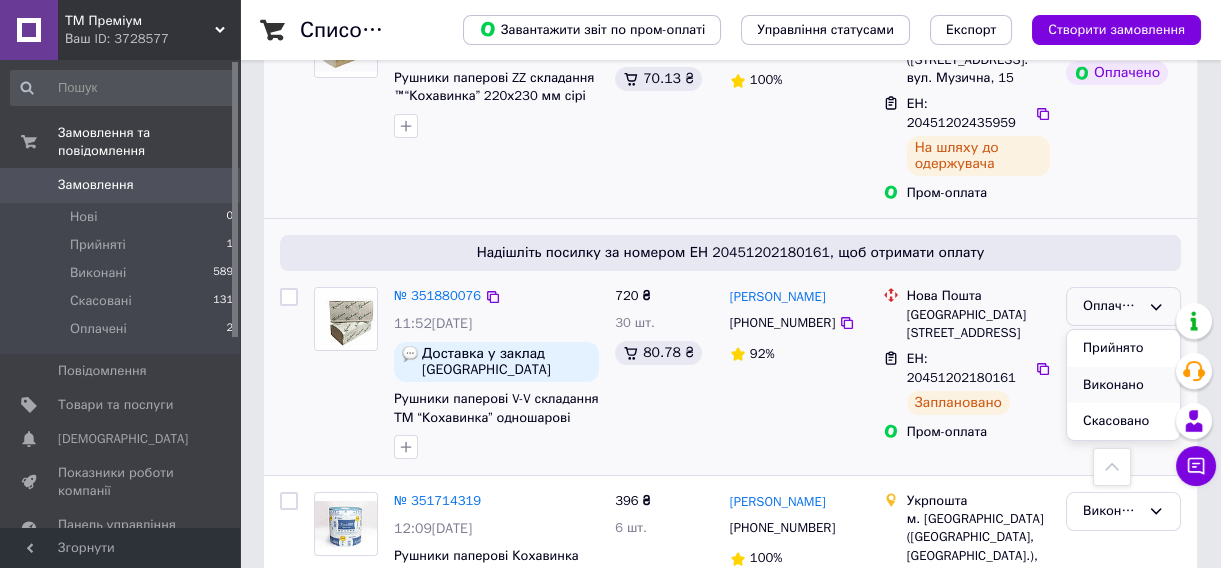 click on "Виконано" at bounding box center [1123, 385] 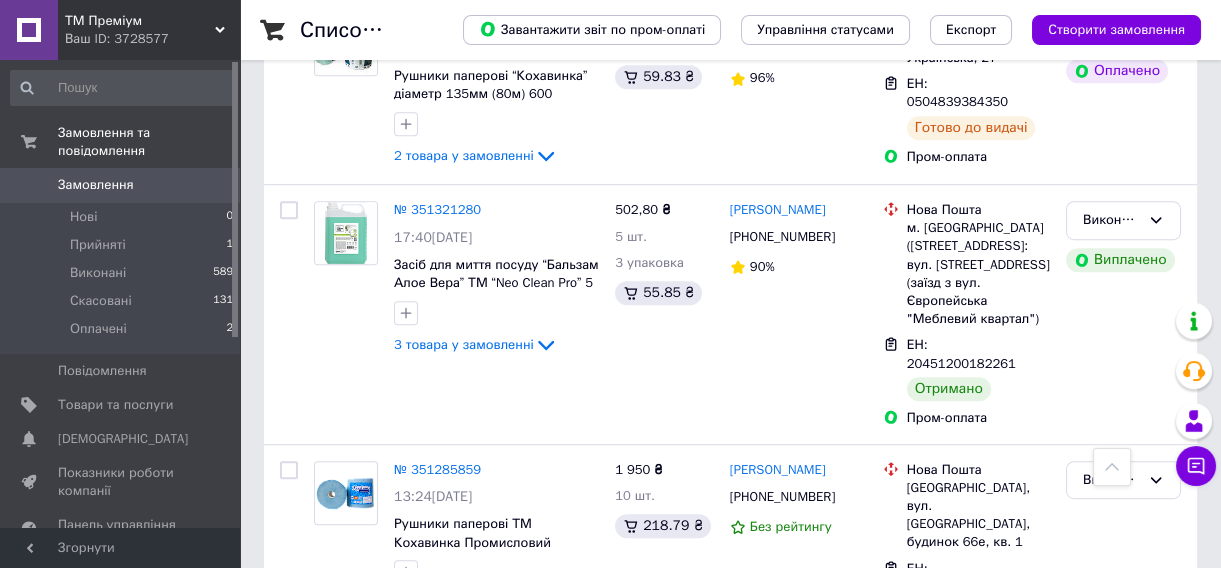 scroll, scrollTop: 1970, scrollLeft: 0, axis: vertical 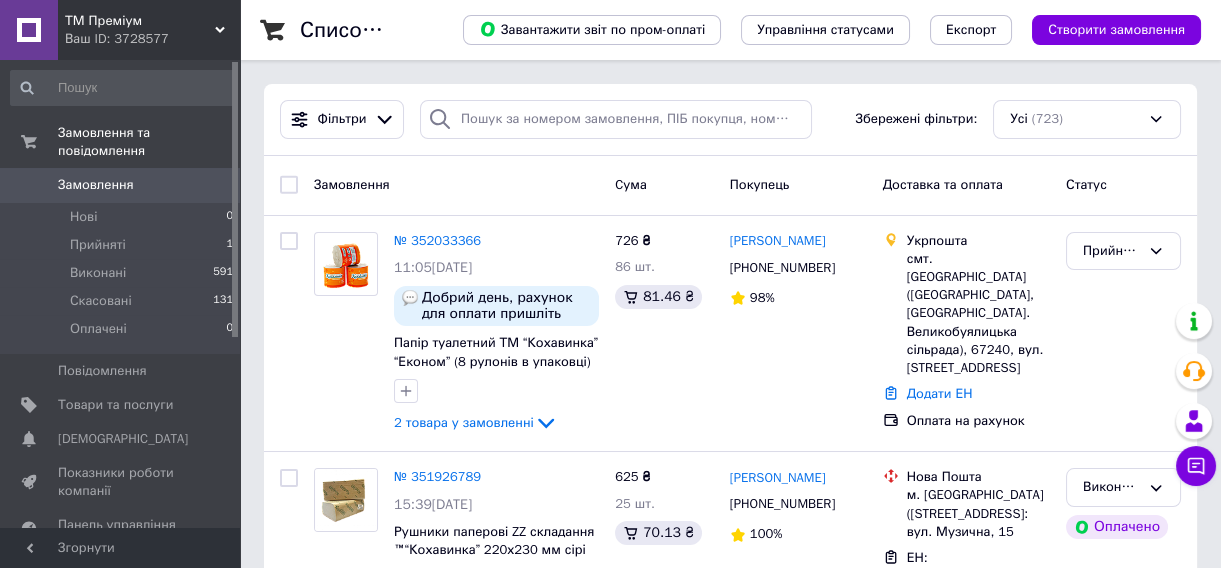 click on "Замовлення та повідомлення Замовлення 0 Нові 0 Прийняті 1 Виконані 591 Скасовані 131 Оплачені 0 Повідомлення 0 Товари та послуги Сповіщення 0 0 Показники роботи компанії Панель управління Відгуки Клієнти Каталог ProSale Аналітика Управління сайтом Гаманець компанії Маркет Налаштування Тарифи та рахунки Prom мікс 1 000" at bounding box center (122, 296) 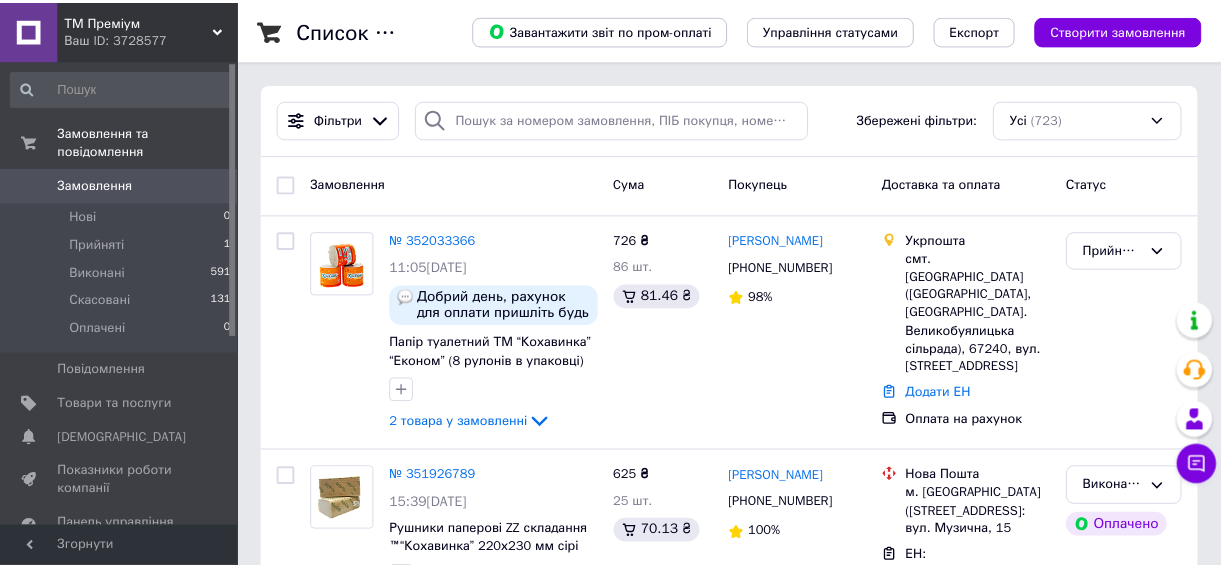scroll, scrollTop: 0, scrollLeft: 0, axis: both 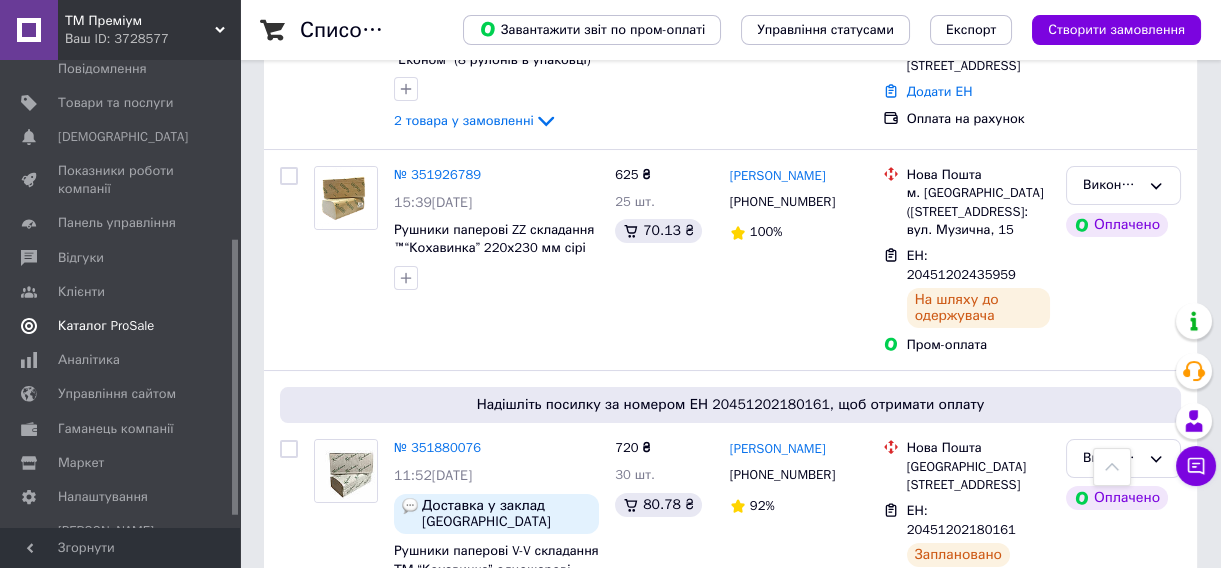 click on "Каталог ProSale" at bounding box center [106, 326] 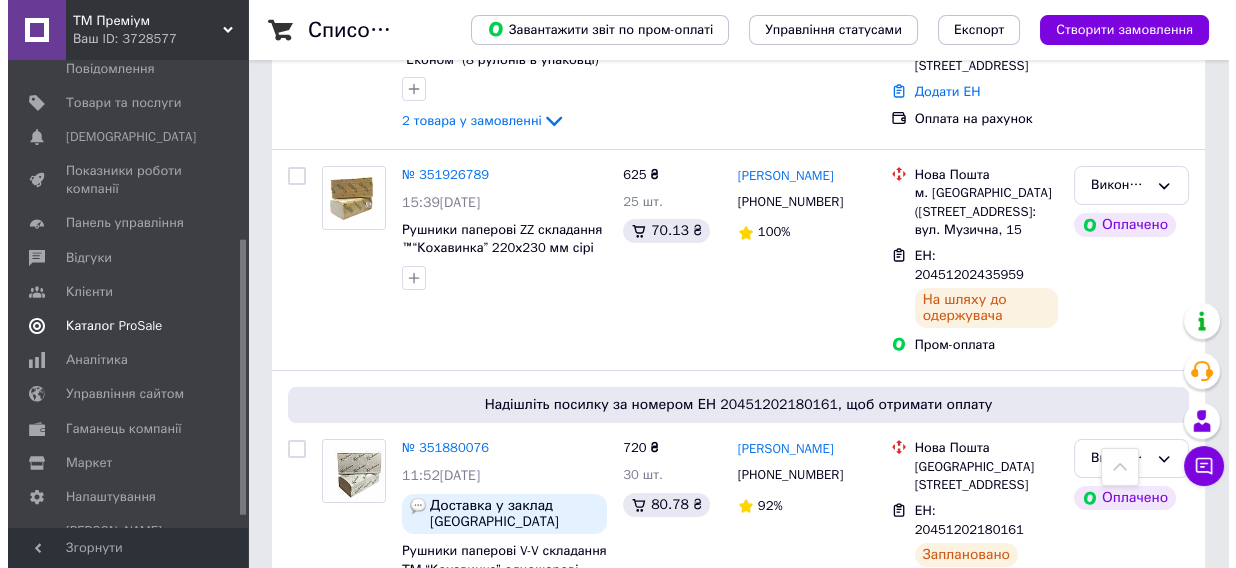 scroll, scrollTop: 0, scrollLeft: 0, axis: both 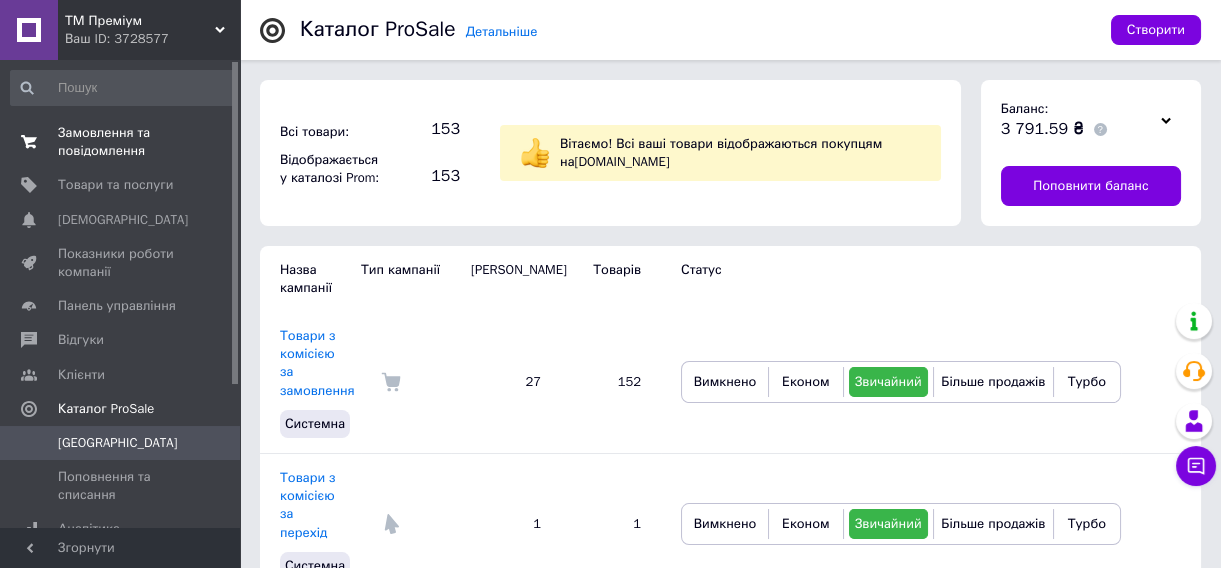 click on "0 0" at bounding box center [212, 142] 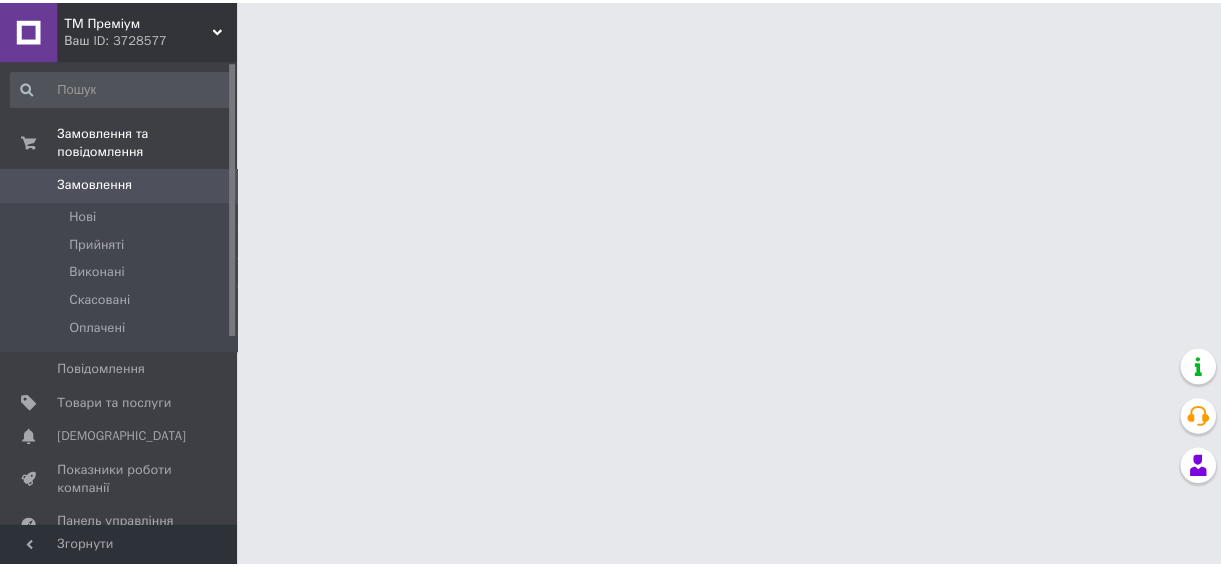 scroll, scrollTop: 0, scrollLeft: 0, axis: both 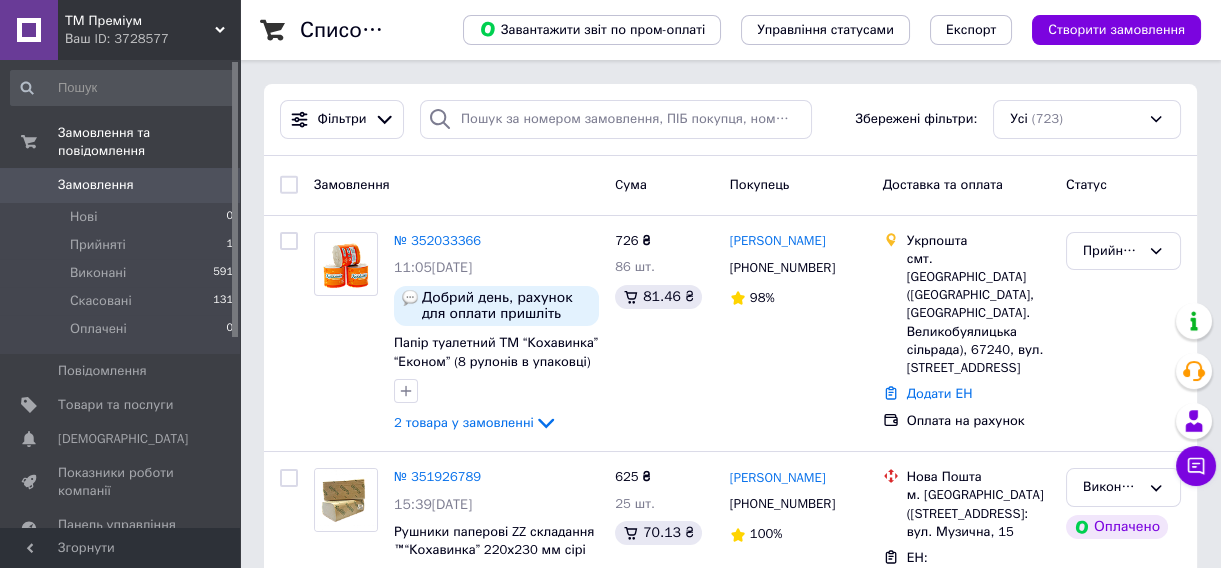 click on "Замовлення Cума Покупець Доставка та оплата Статус" at bounding box center [730, 186] 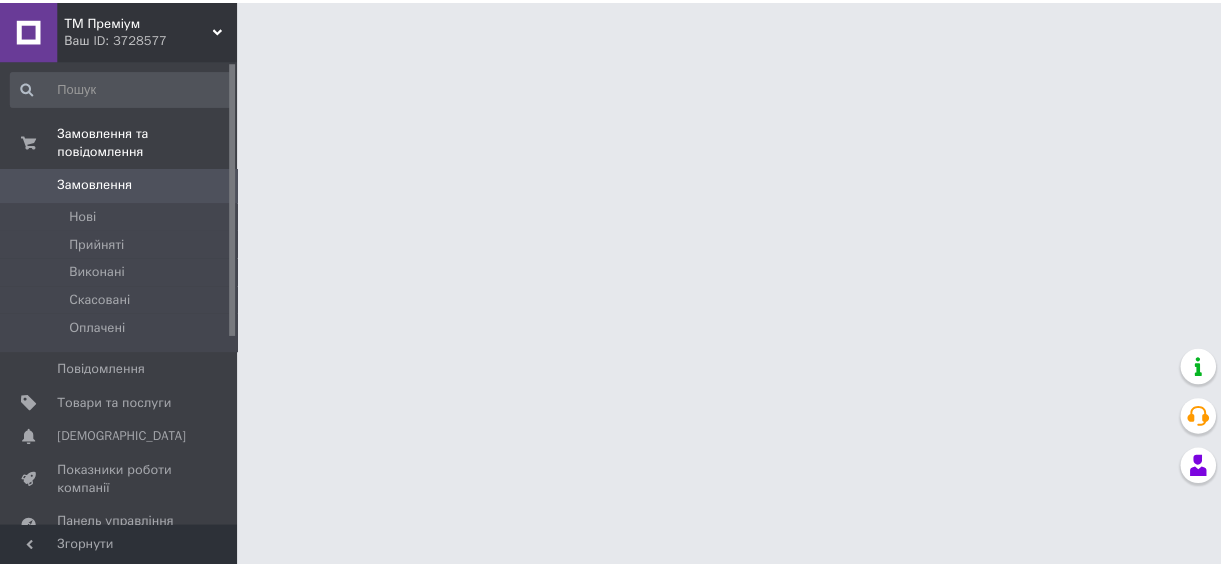 scroll, scrollTop: 0, scrollLeft: 0, axis: both 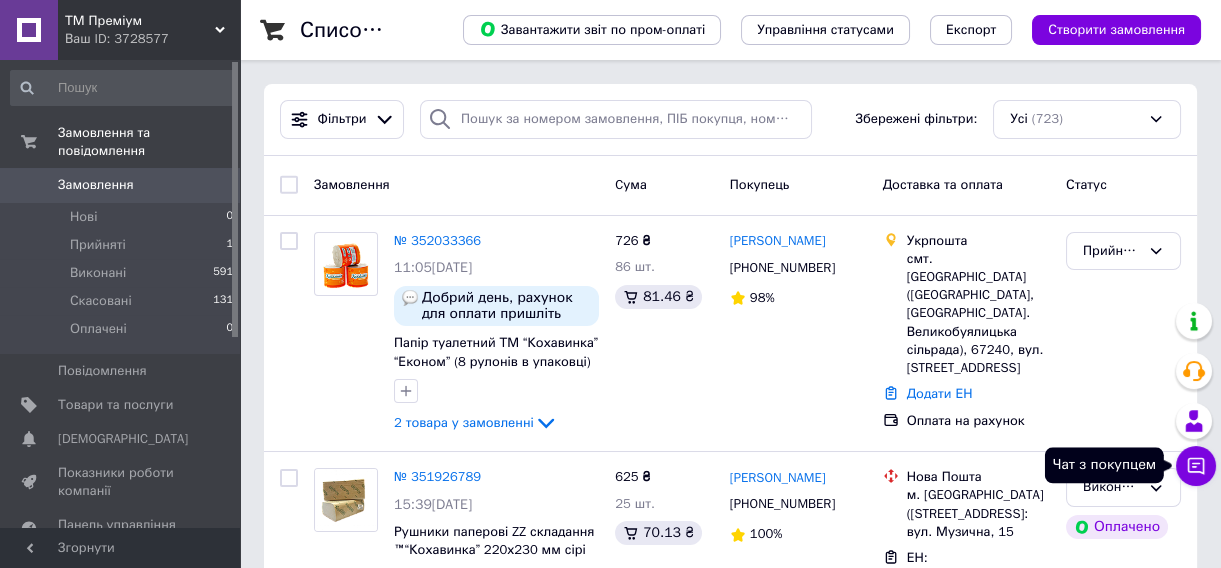 click 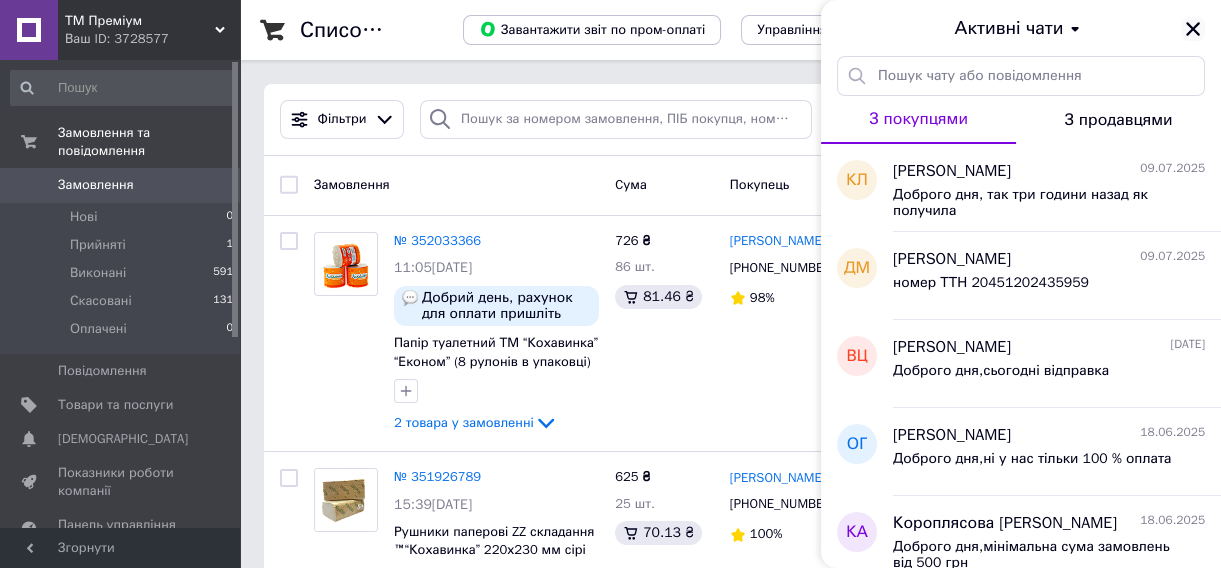 click 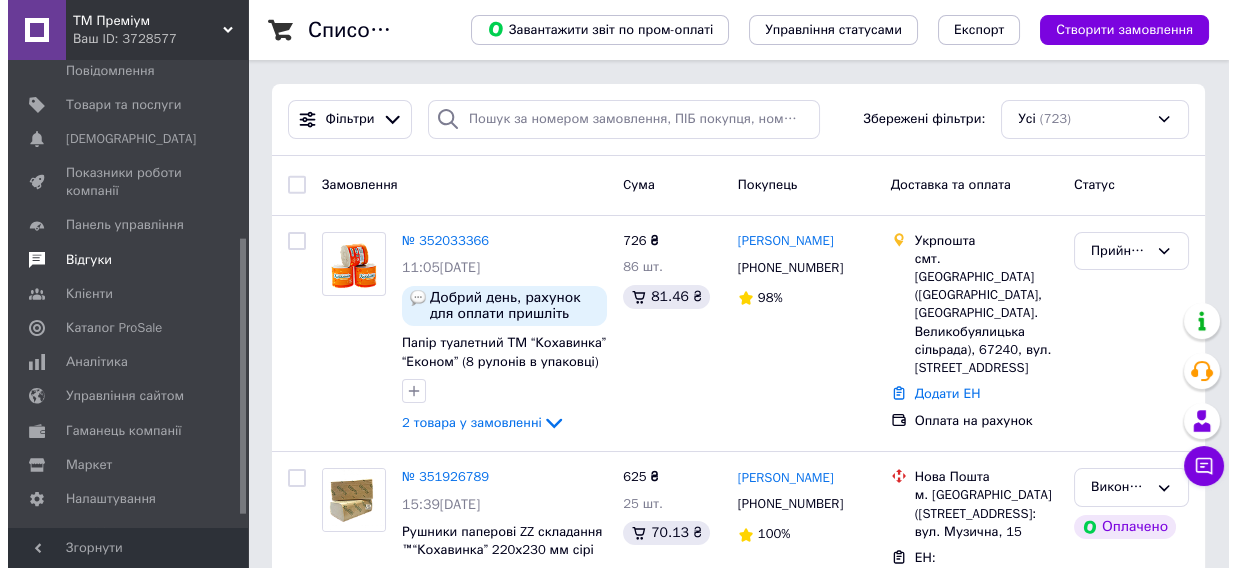 scroll, scrollTop: 302, scrollLeft: 0, axis: vertical 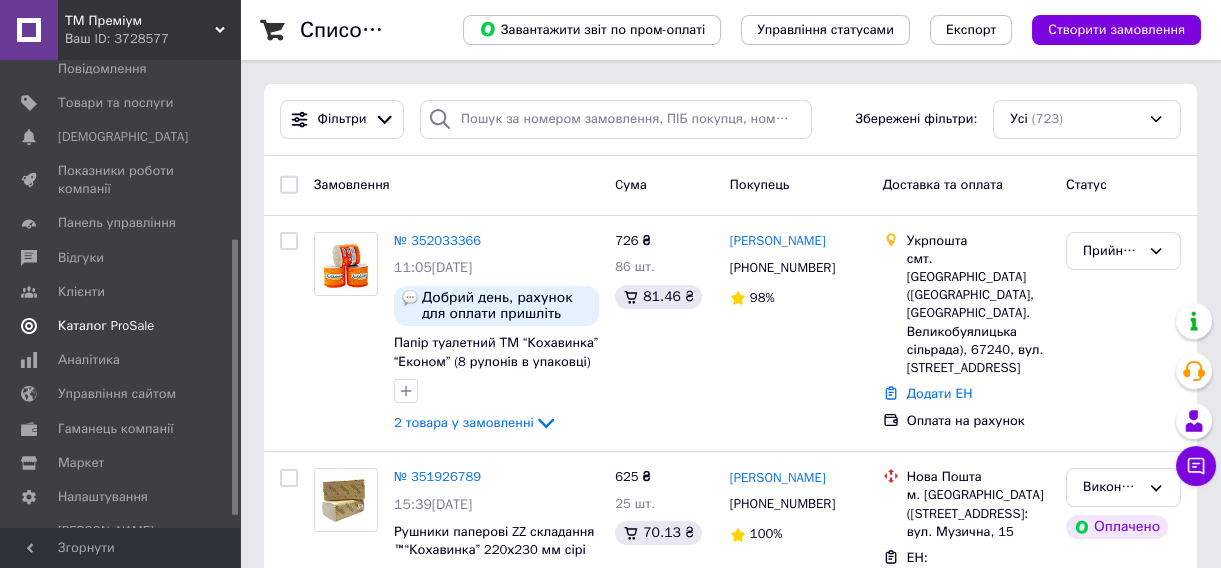 click on "Каталог ProSale" at bounding box center [106, 326] 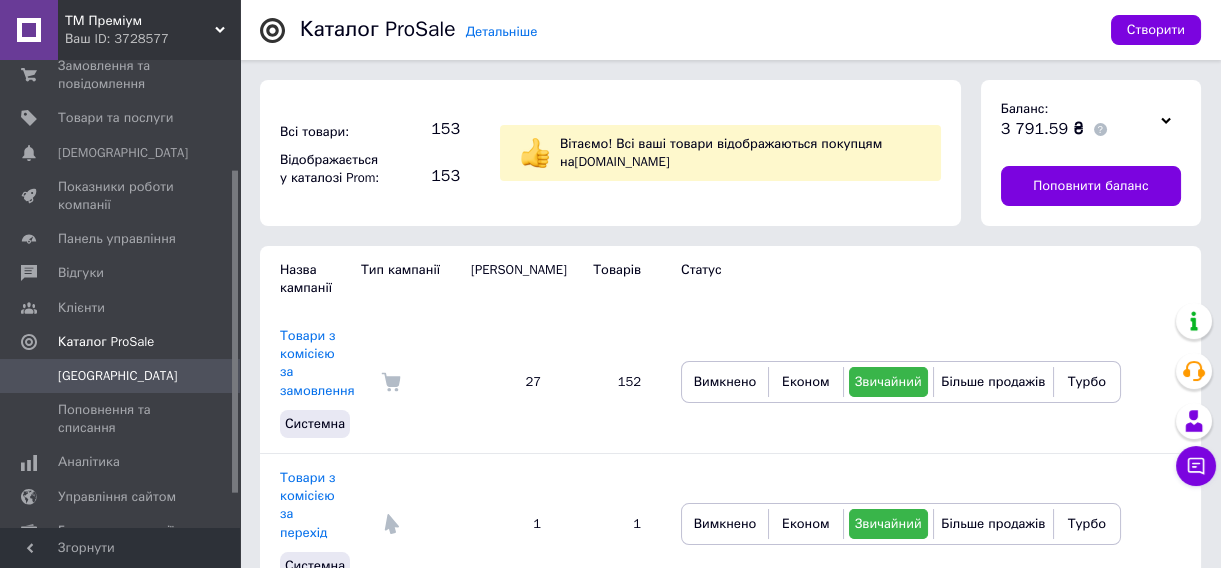 scroll, scrollTop: 0, scrollLeft: 0, axis: both 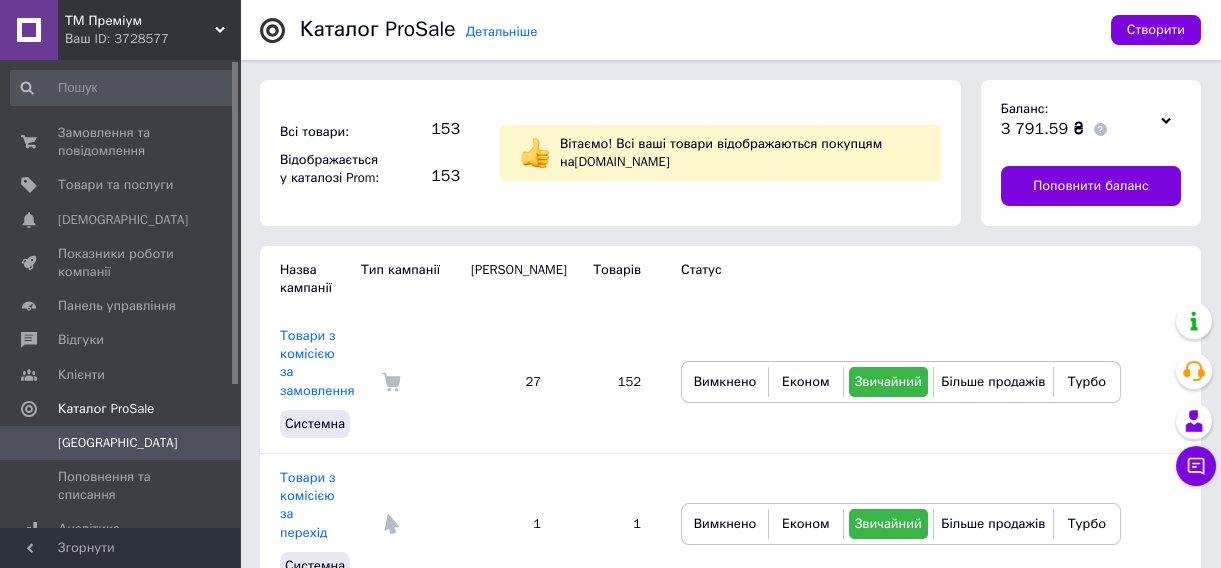 click on "Замовлення та повідомлення 0 0 Товари та послуги Сповіщення 0 0 Показники роботи компанії Панель управління Відгуки Клієнти Каталог ProSale Кампанії Поповнення та списання Аналітика Управління сайтом Гаманець компанії Маркет Налаштування Тарифи та рахунки Prom мікс 1 000" at bounding box center (122, 296) 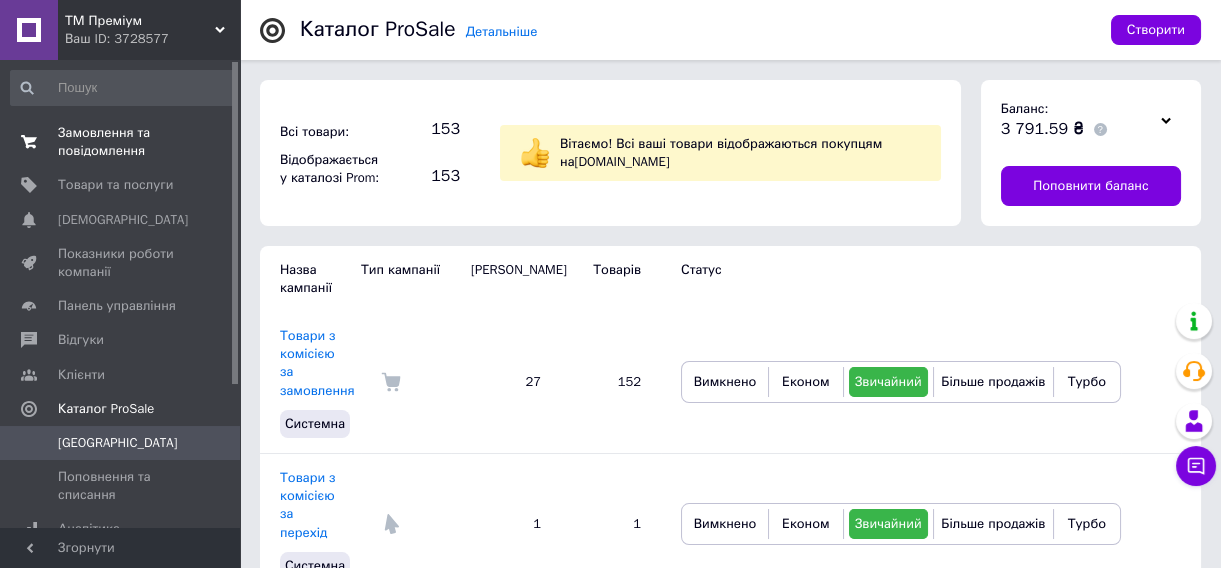click on "Замовлення та повідомлення" at bounding box center (121, 142) 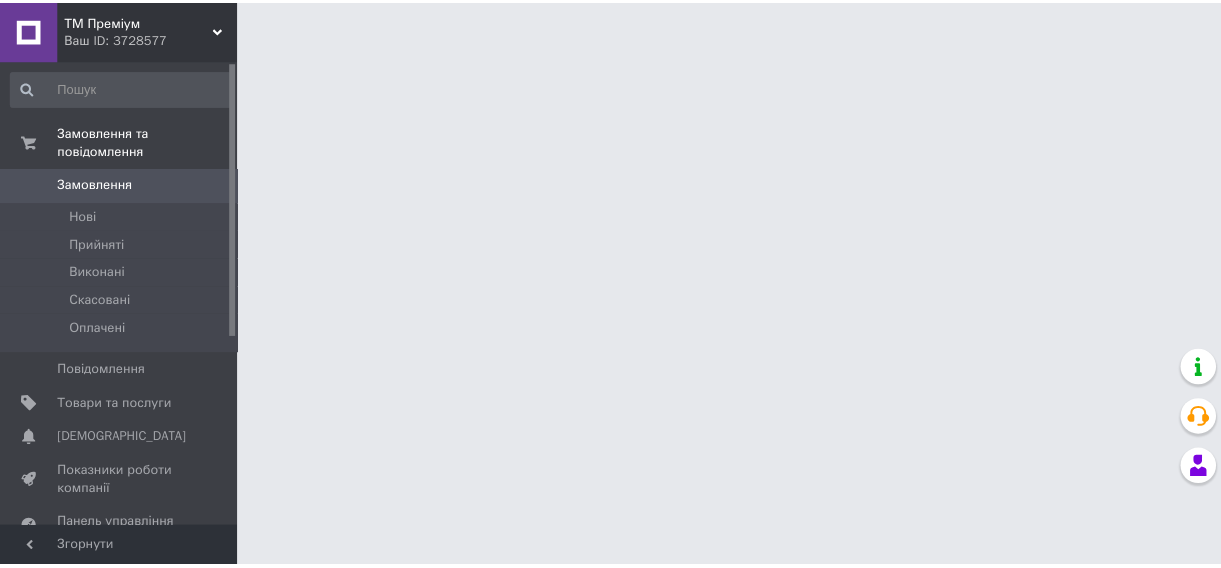 scroll, scrollTop: 0, scrollLeft: 0, axis: both 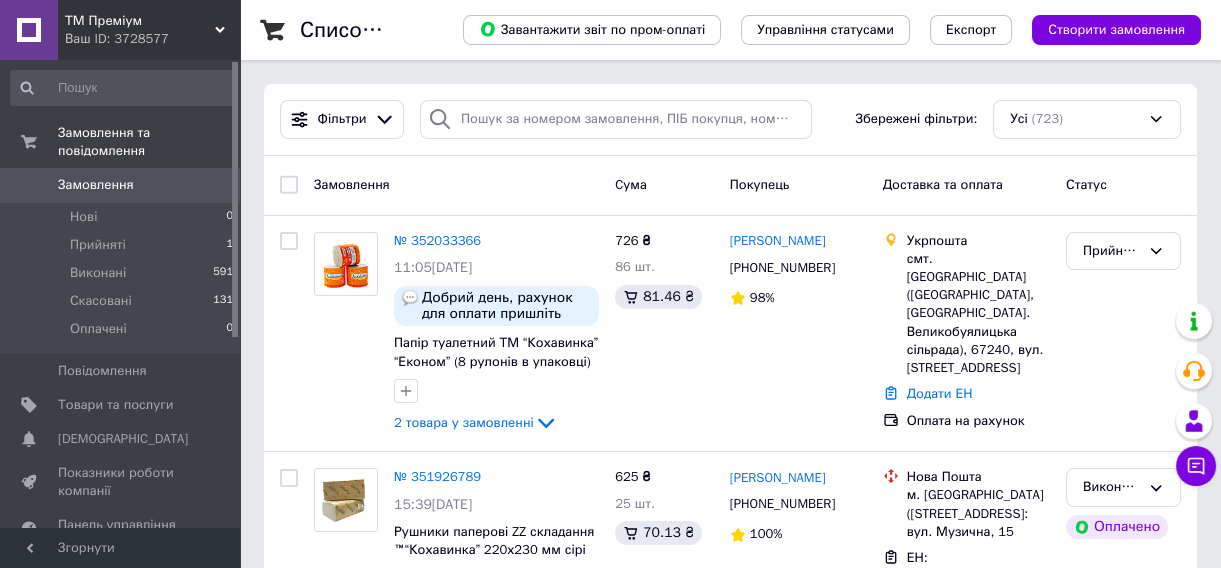 click on "Замовлення" at bounding box center (456, 185) 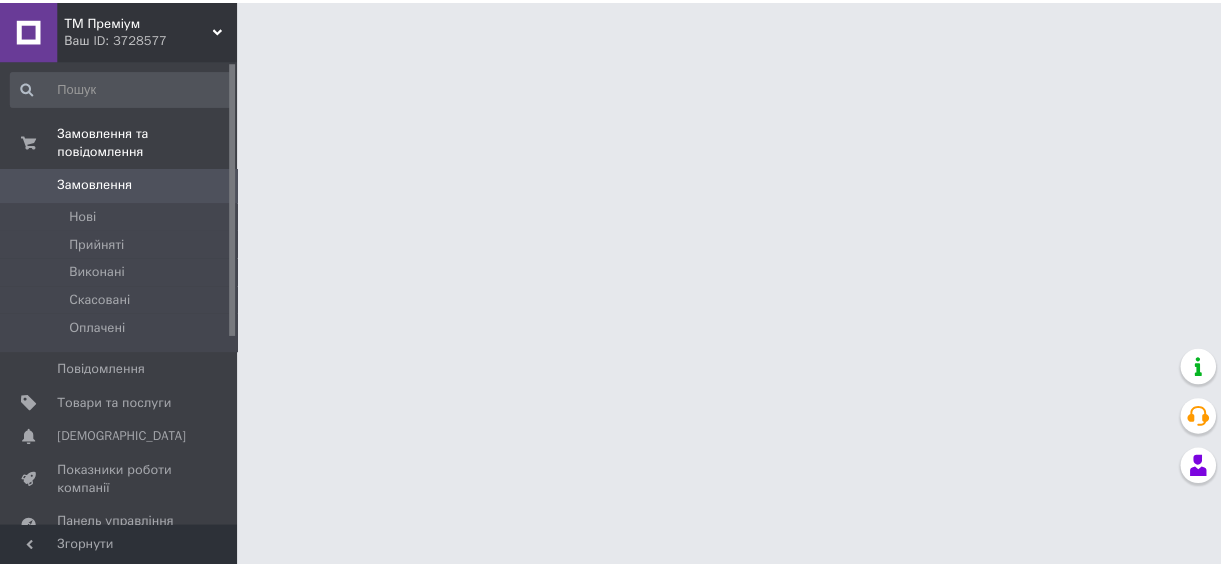 scroll, scrollTop: 0, scrollLeft: 0, axis: both 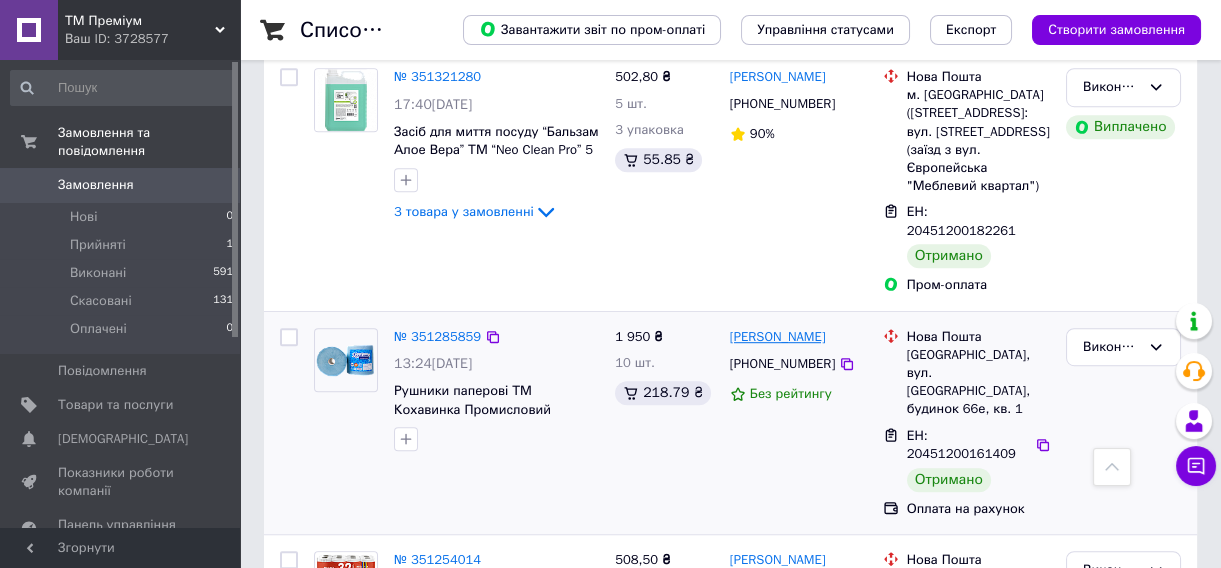 click on "[PERSON_NAME]" at bounding box center (778, 337) 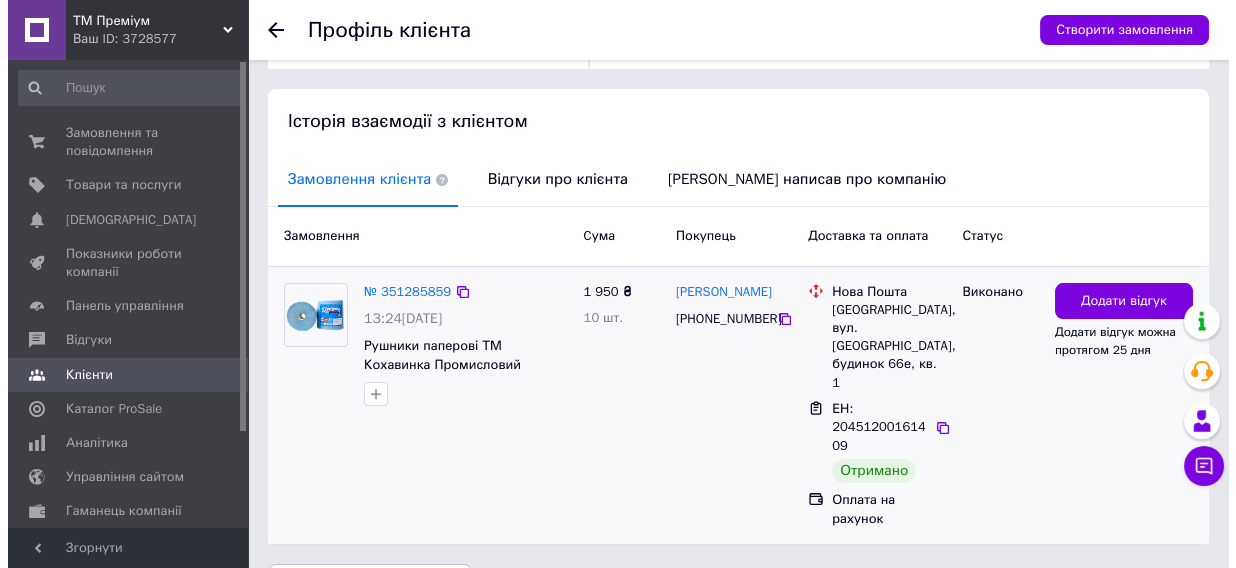 scroll, scrollTop: 367, scrollLeft: 0, axis: vertical 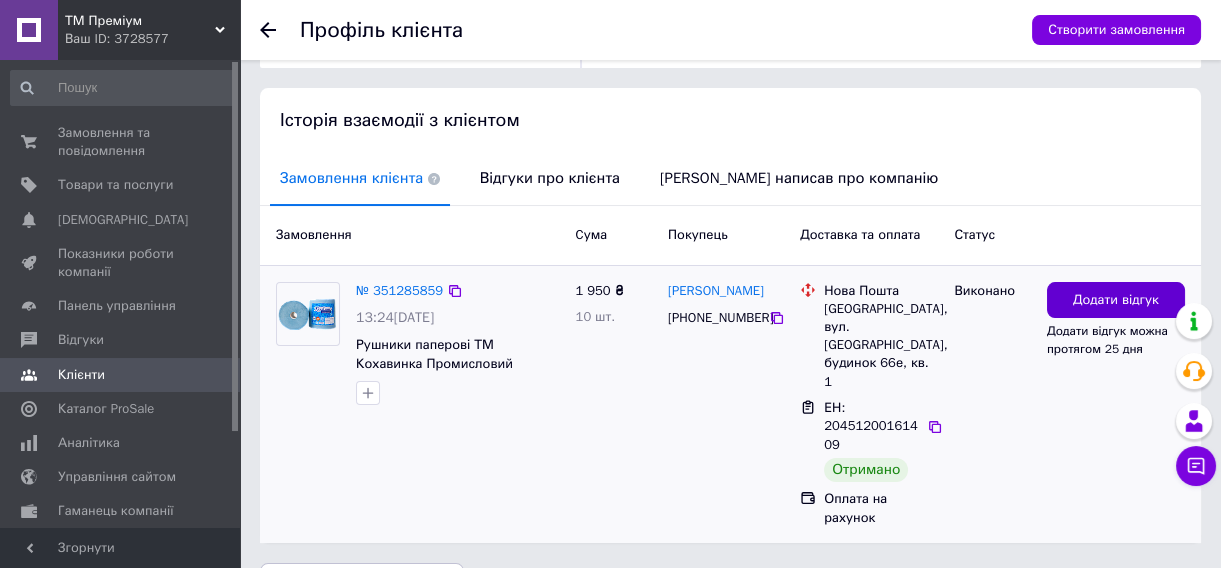 click on "Додати відгук" at bounding box center [1116, 300] 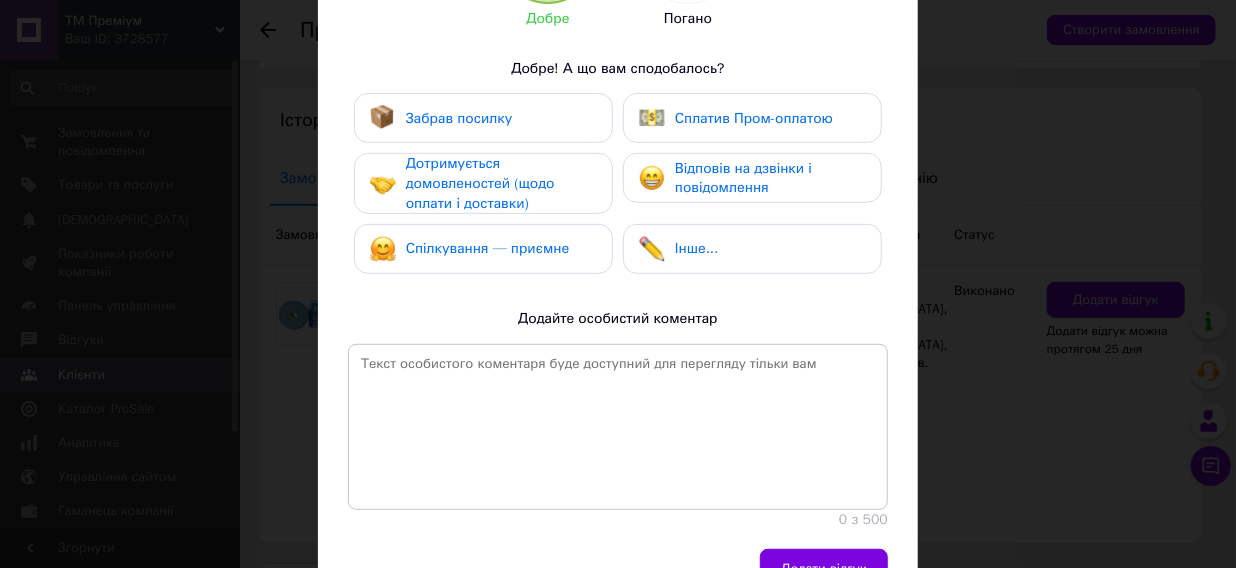 scroll, scrollTop: 145, scrollLeft: 0, axis: vertical 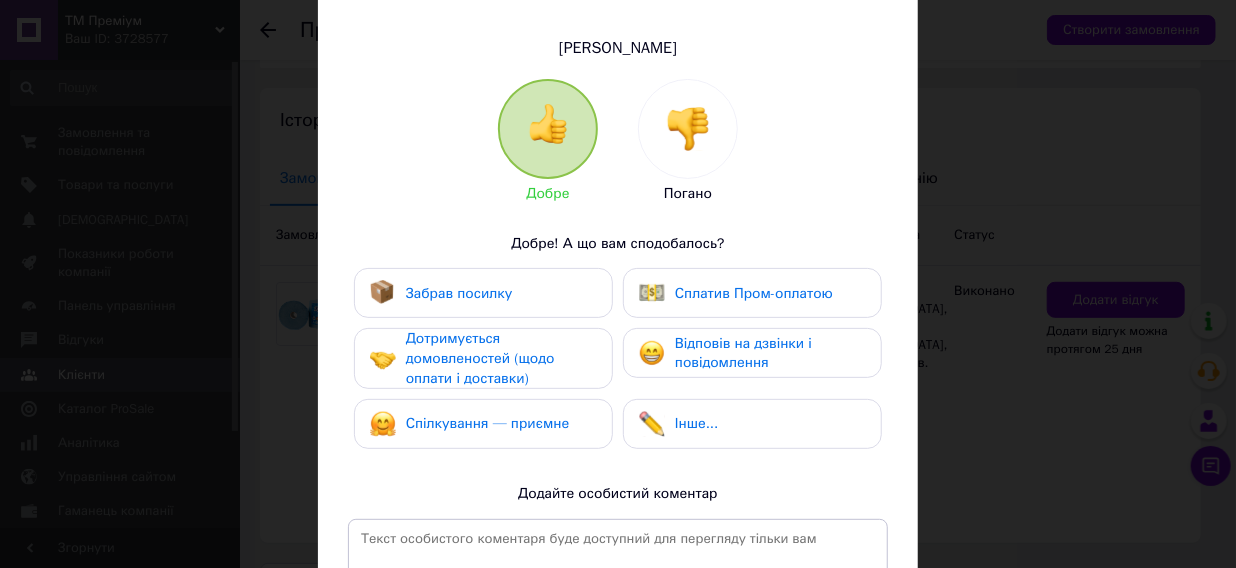 click on "Забрав посилку" at bounding box center (483, 293) 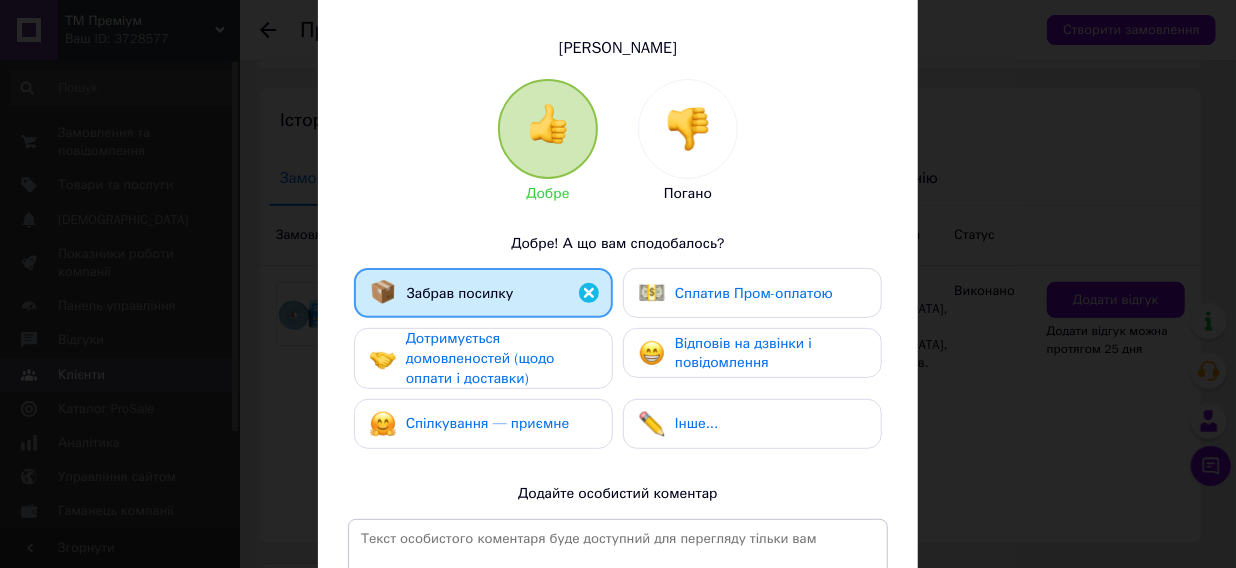 click at bounding box center (652, 293) 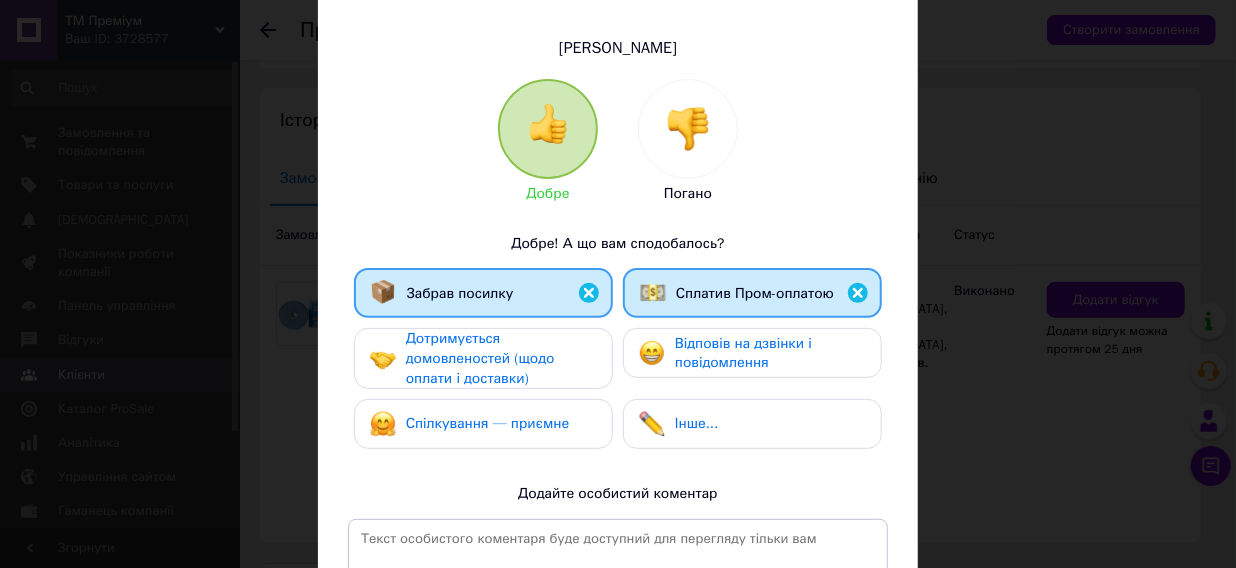 click on "Дотримується домовленостей (щодо оплати і доставки)" at bounding box center [501, 358] 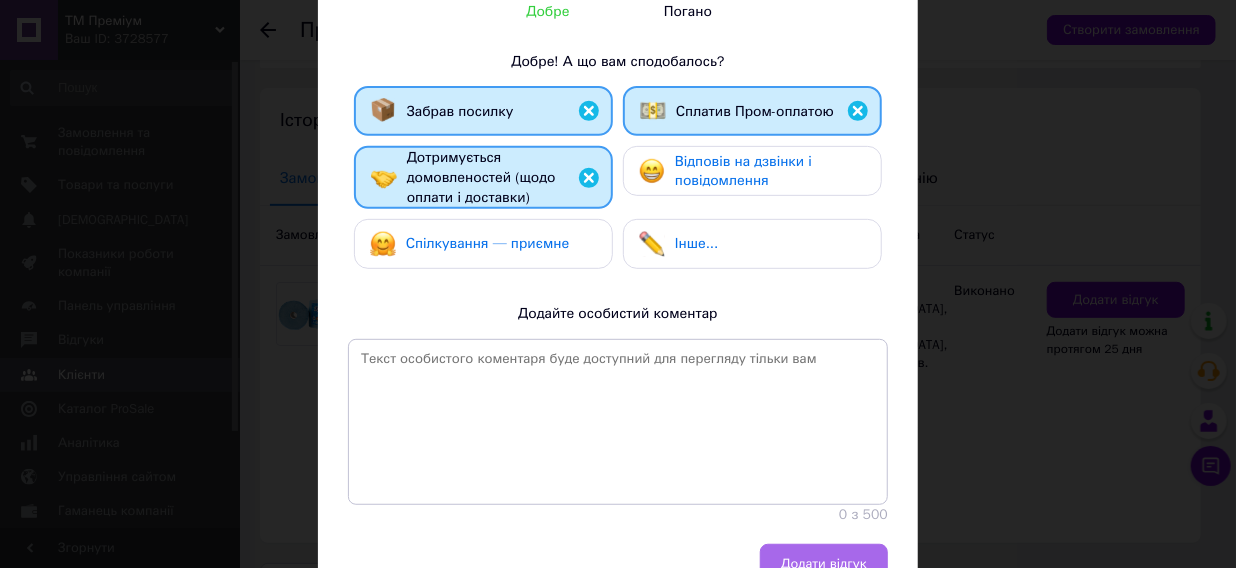 scroll, scrollTop: 450, scrollLeft: 0, axis: vertical 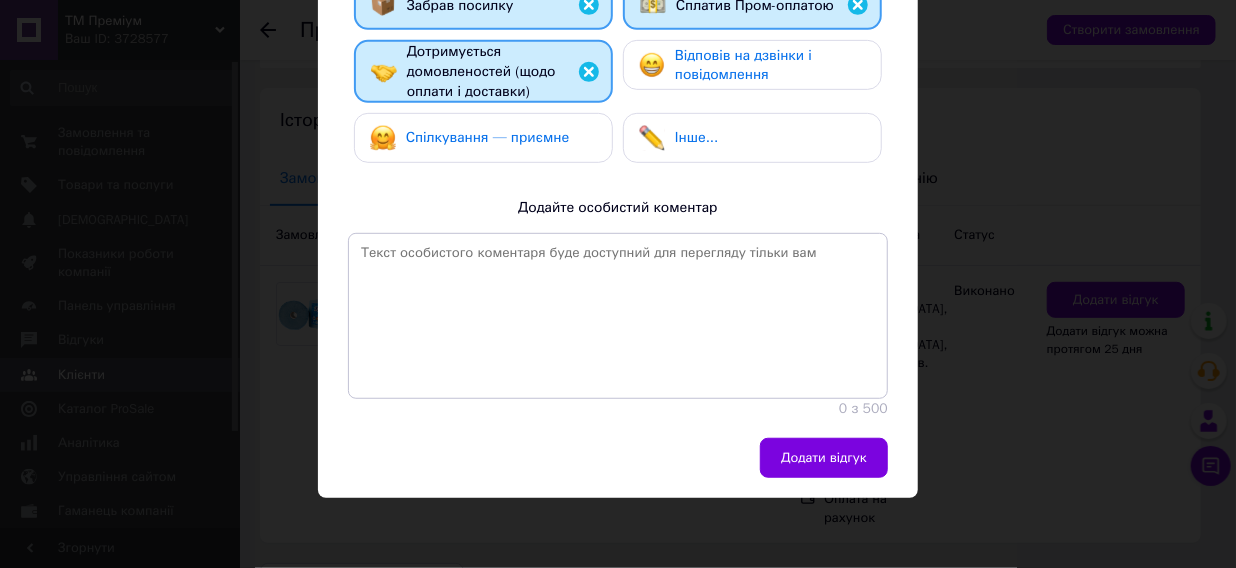 click on "Додати відгук" at bounding box center (824, 458) 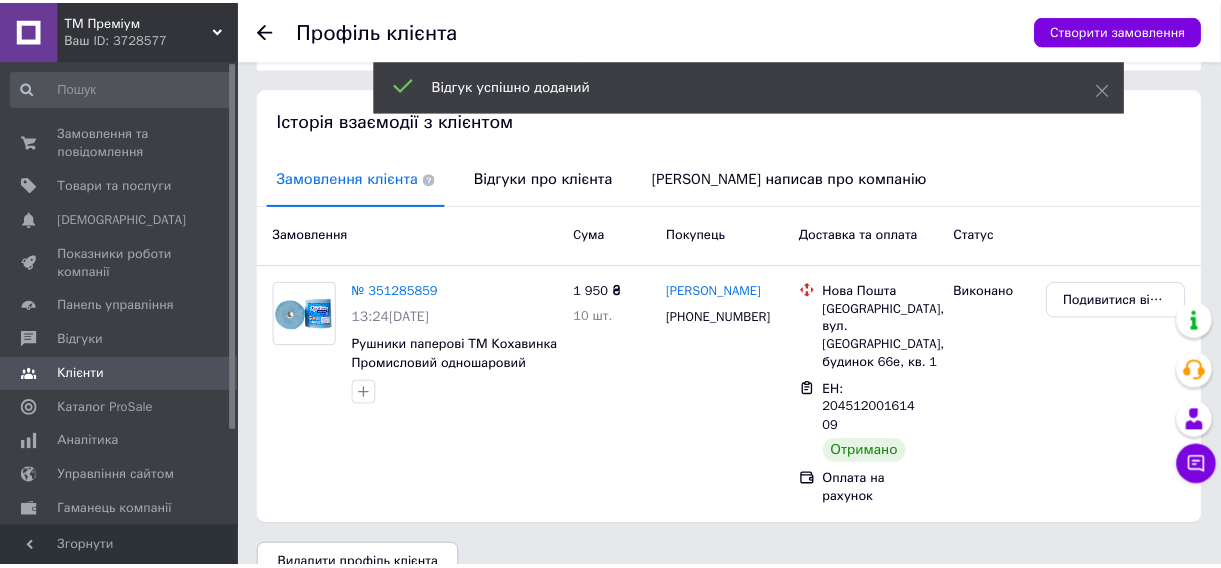 scroll, scrollTop: 349, scrollLeft: 0, axis: vertical 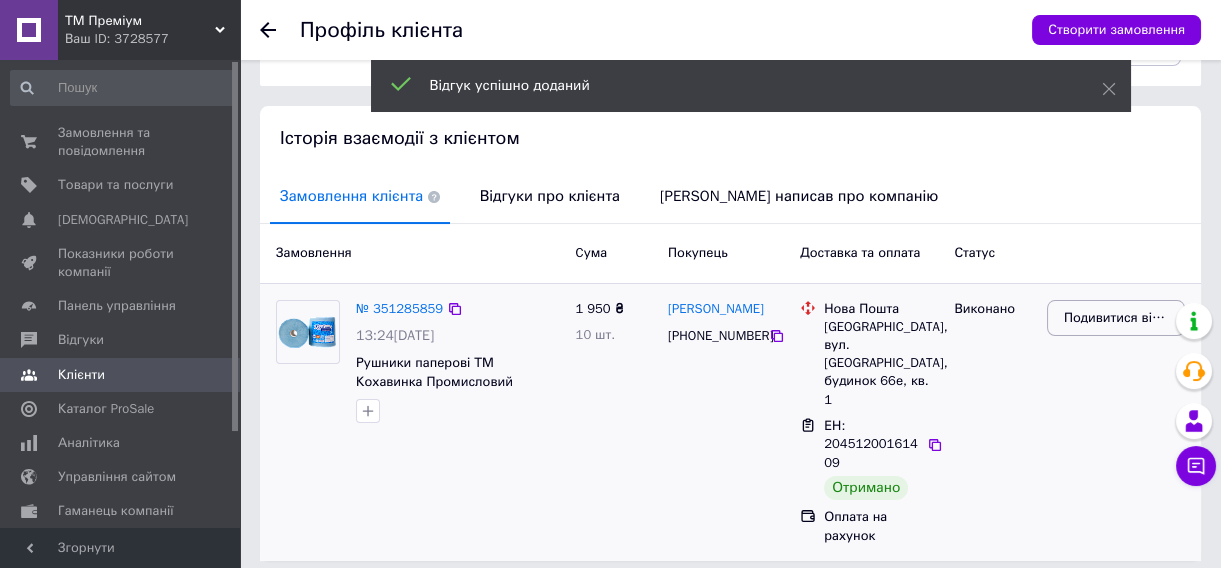 click on "Подивитися відгук" at bounding box center [1116, 318] 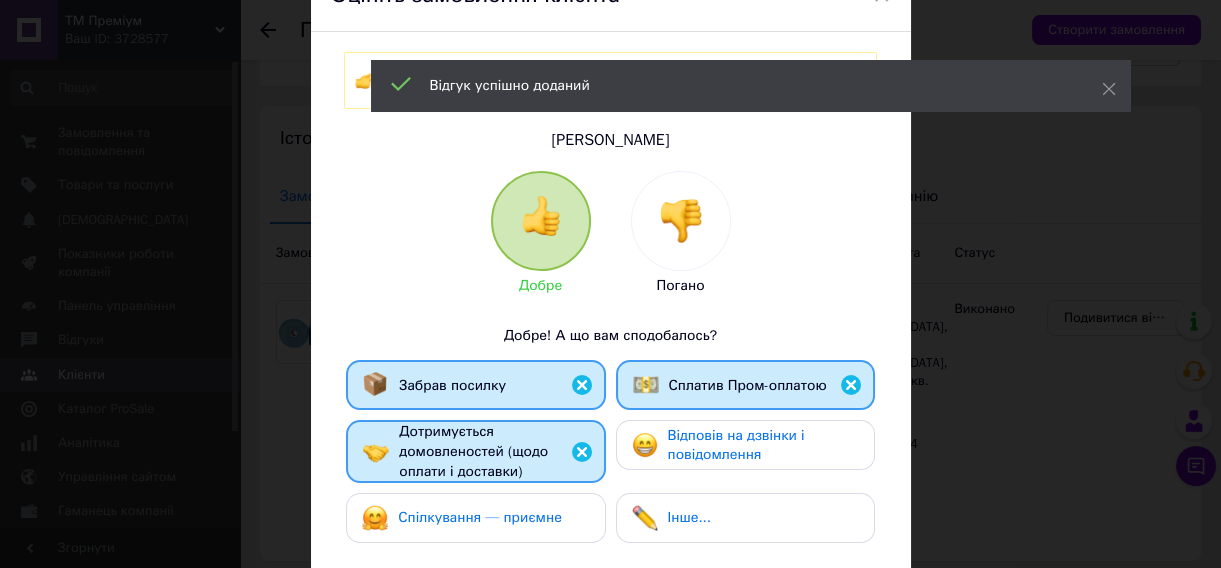 click on "Забрав посилку Сплатив Пром-оплатою Дотримується домовленостей (щодо оплати і доставки) Відповів на дзвінки і повідомлення Спілкування — приємне Інше..." at bounding box center (611, 456) 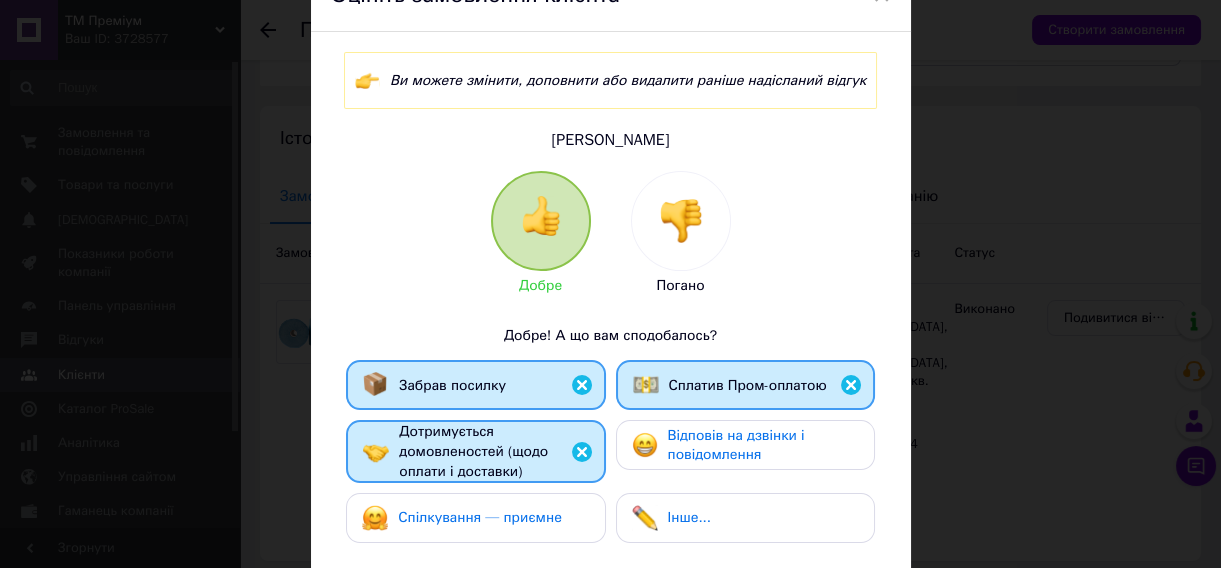 scroll, scrollTop: 151, scrollLeft: 0, axis: vertical 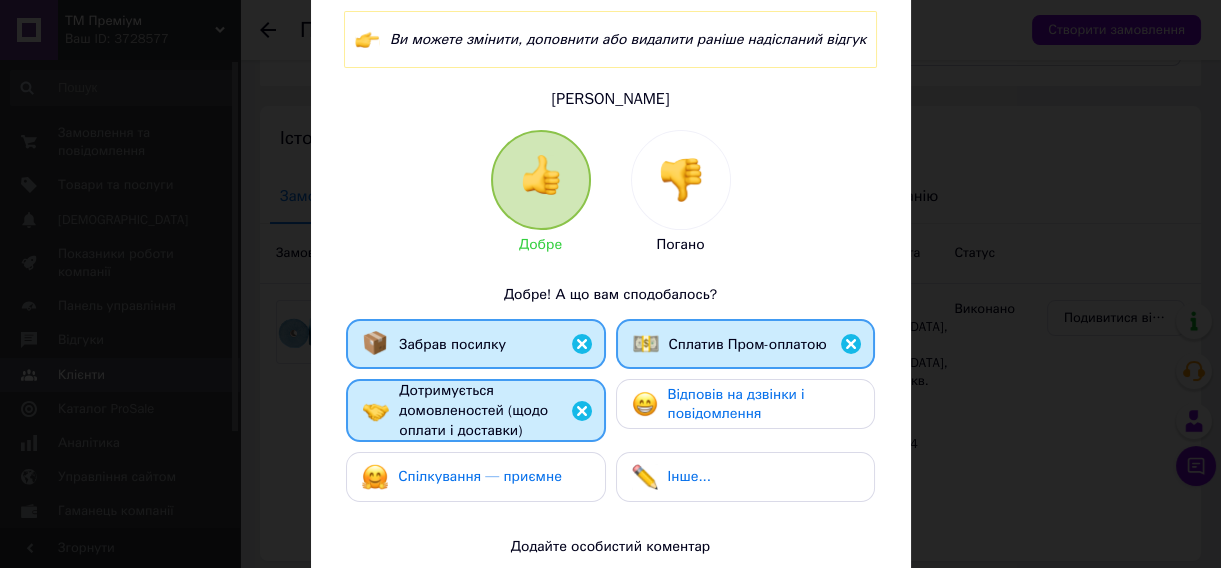 click on "Добре Погано Добре! А що вам сподобалось? Забрав посилку Сплатив Пром-оплатою Дотримується домовленостей (щодо оплати і доставки) Відповів на дзвінки і повідомлення Спілкування — приємне Інше... Додайте особистий коментар 0   з   500" at bounding box center [611, 443] 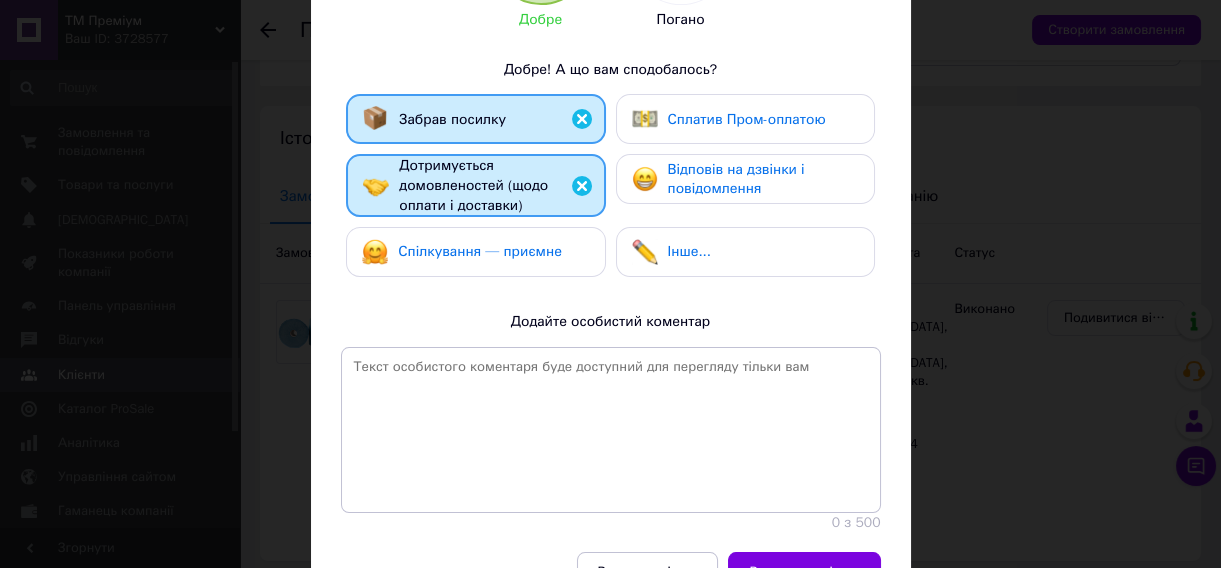 scroll, scrollTop: 507, scrollLeft: 0, axis: vertical 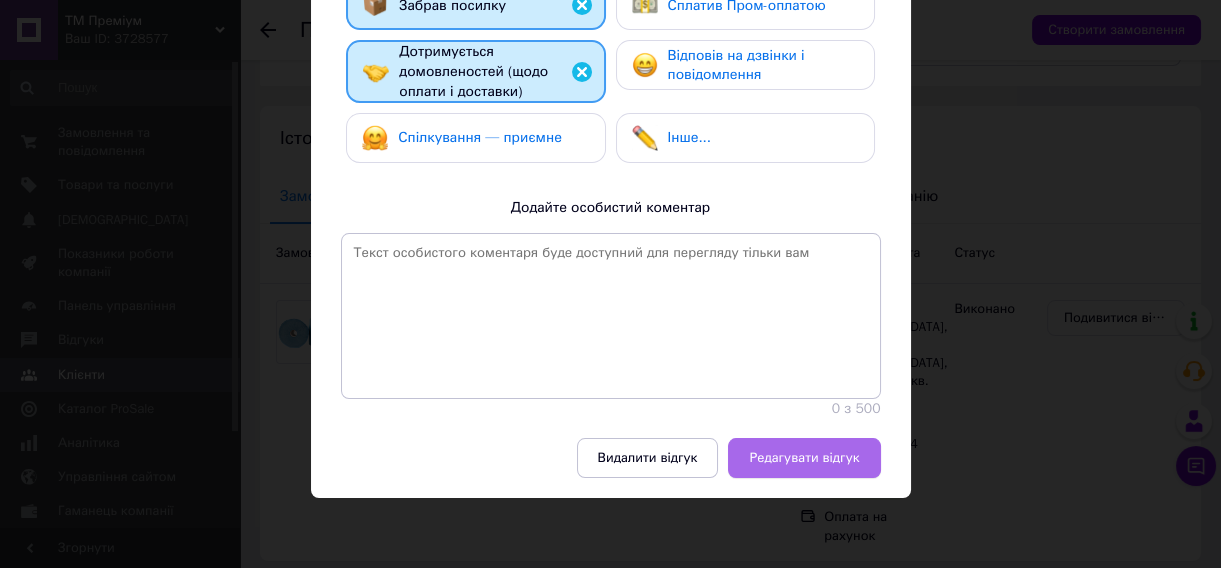 click on "Редагувати відгук" at bounding box center (804, 458) 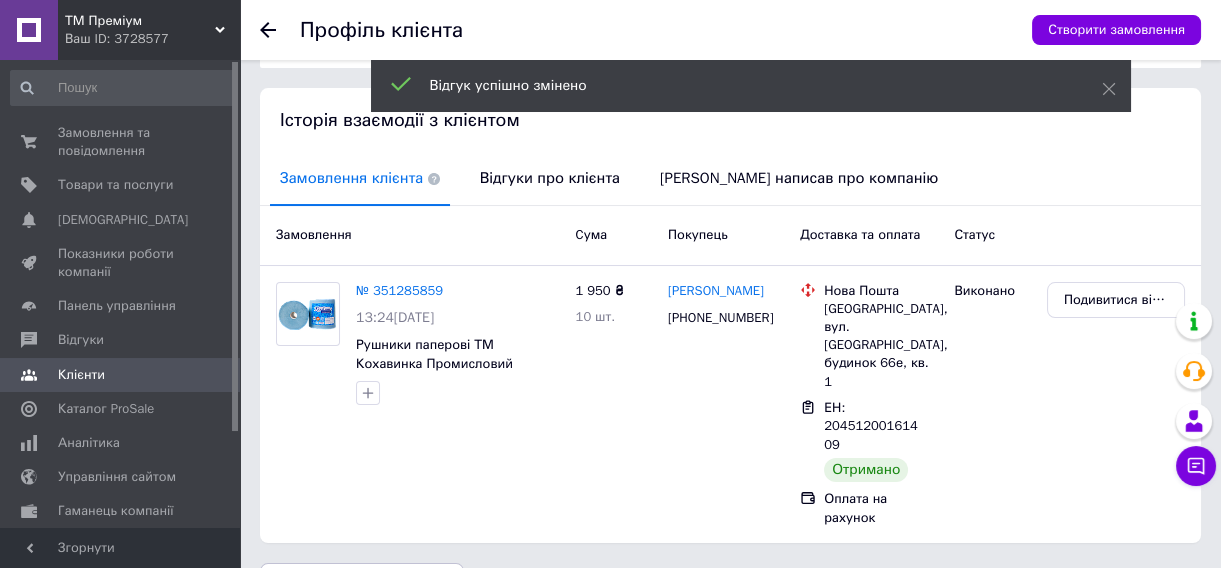 scroll, scrollTop: 0, scrollLeft: 0, axis: both 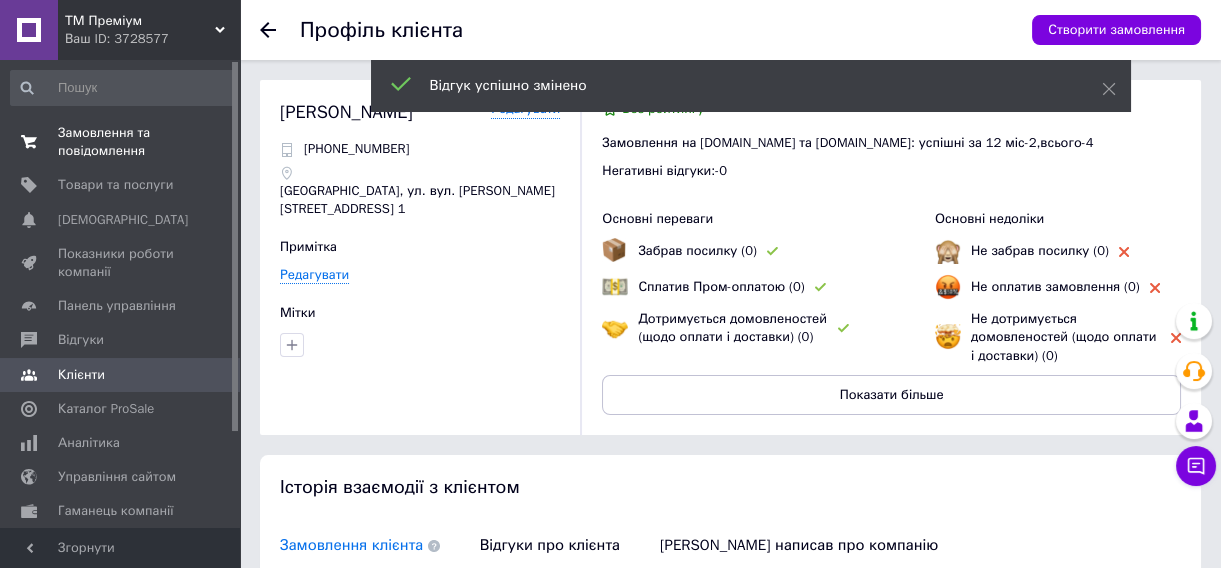 click on "Замовлення та повідомлення" at bounding box center (121, 142) 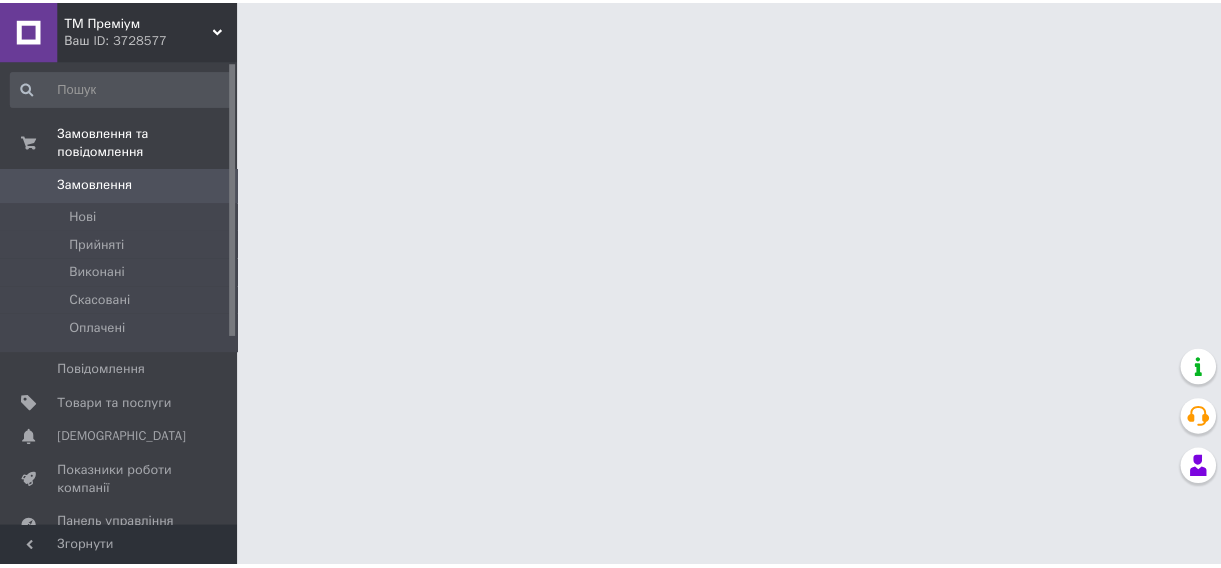 scroll, scrollTop: 0, scrollLeft: 0, axis: both 